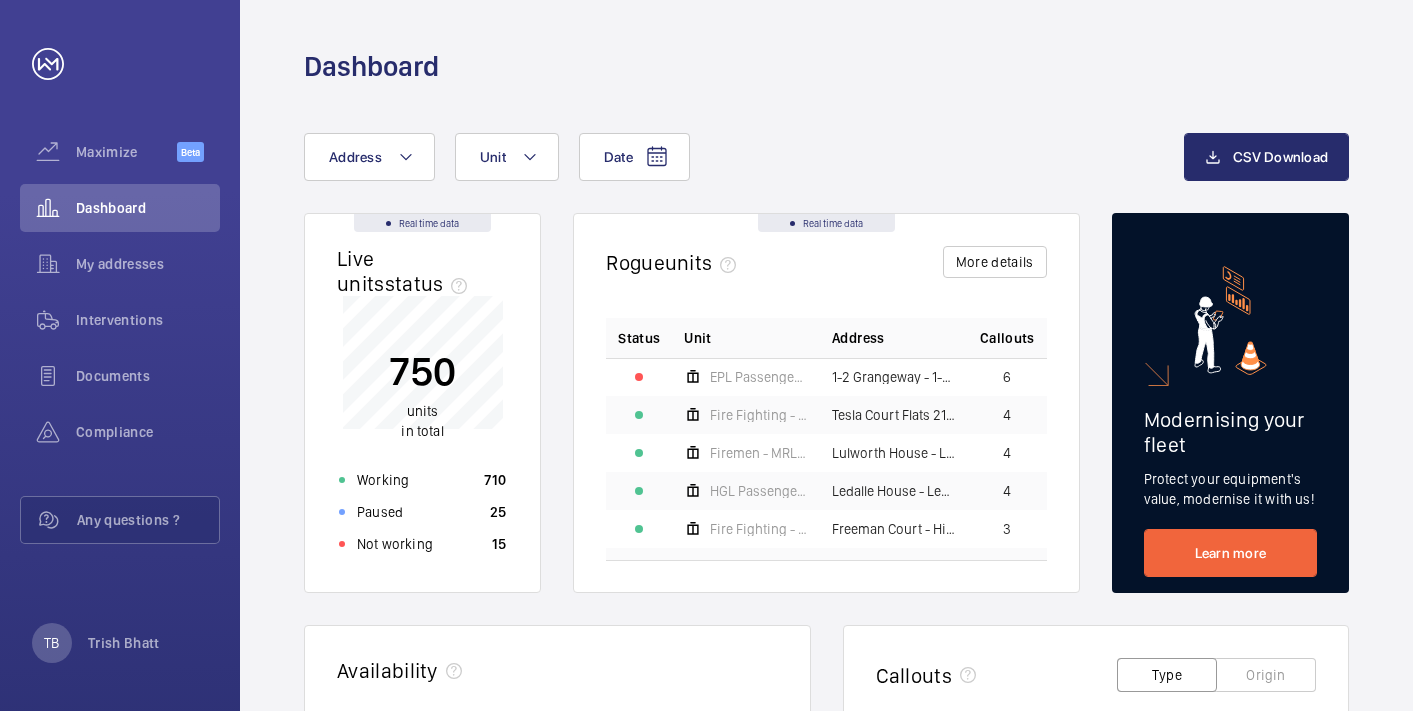 scroll, scrollTop: 0, scrollLeft: 0, axis: both 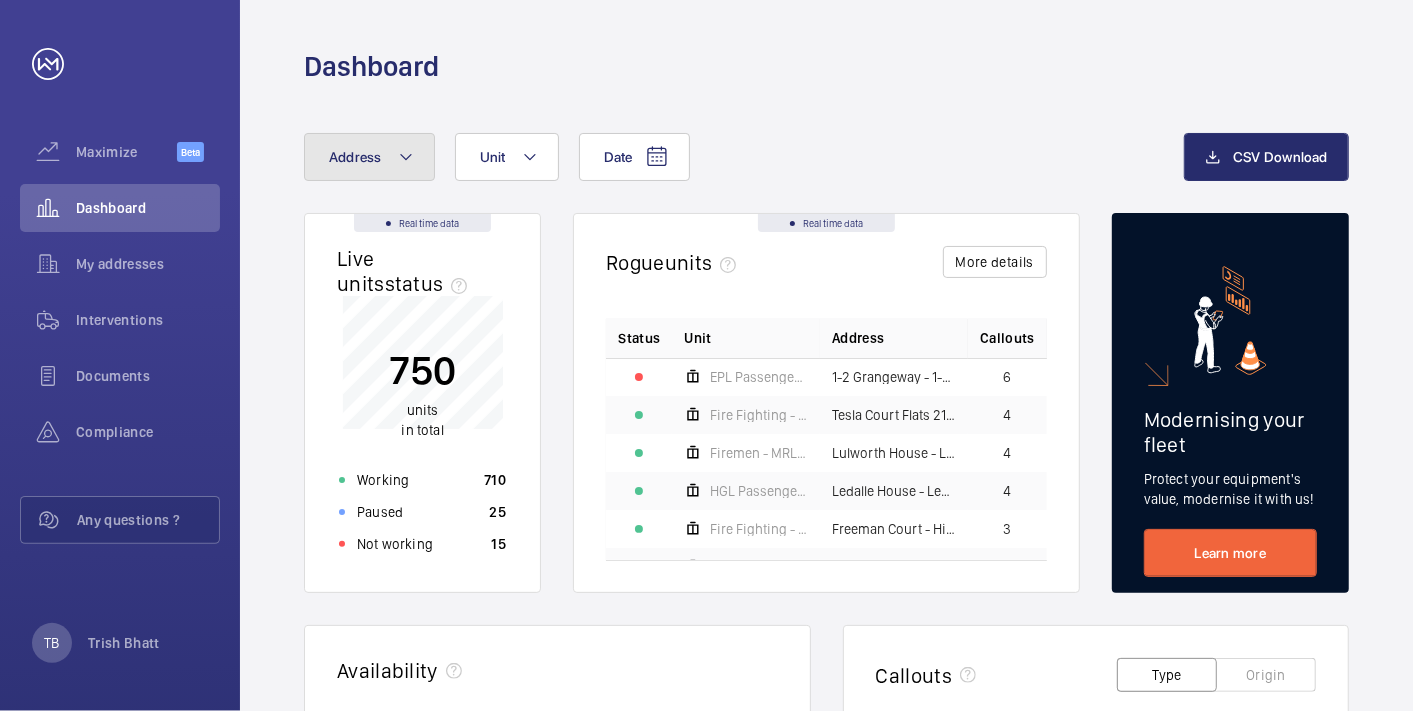 click 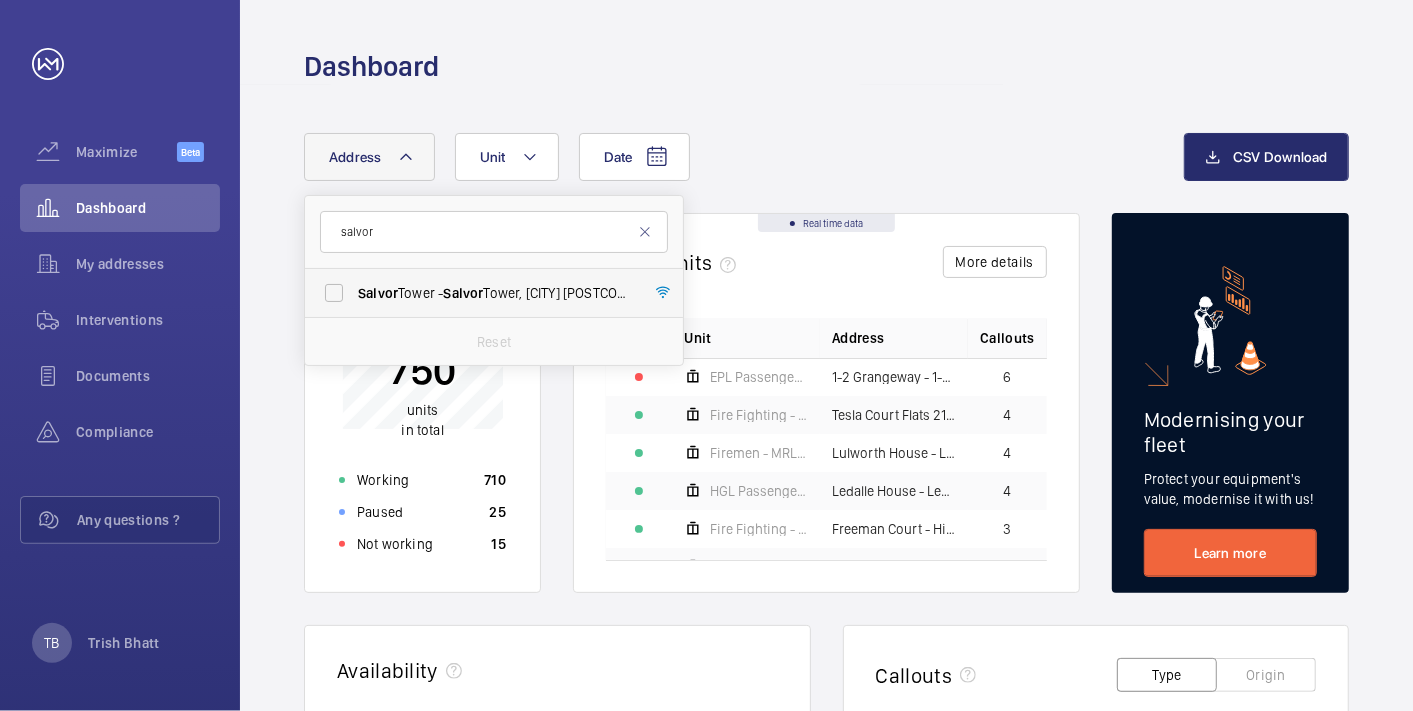type on "salvor" 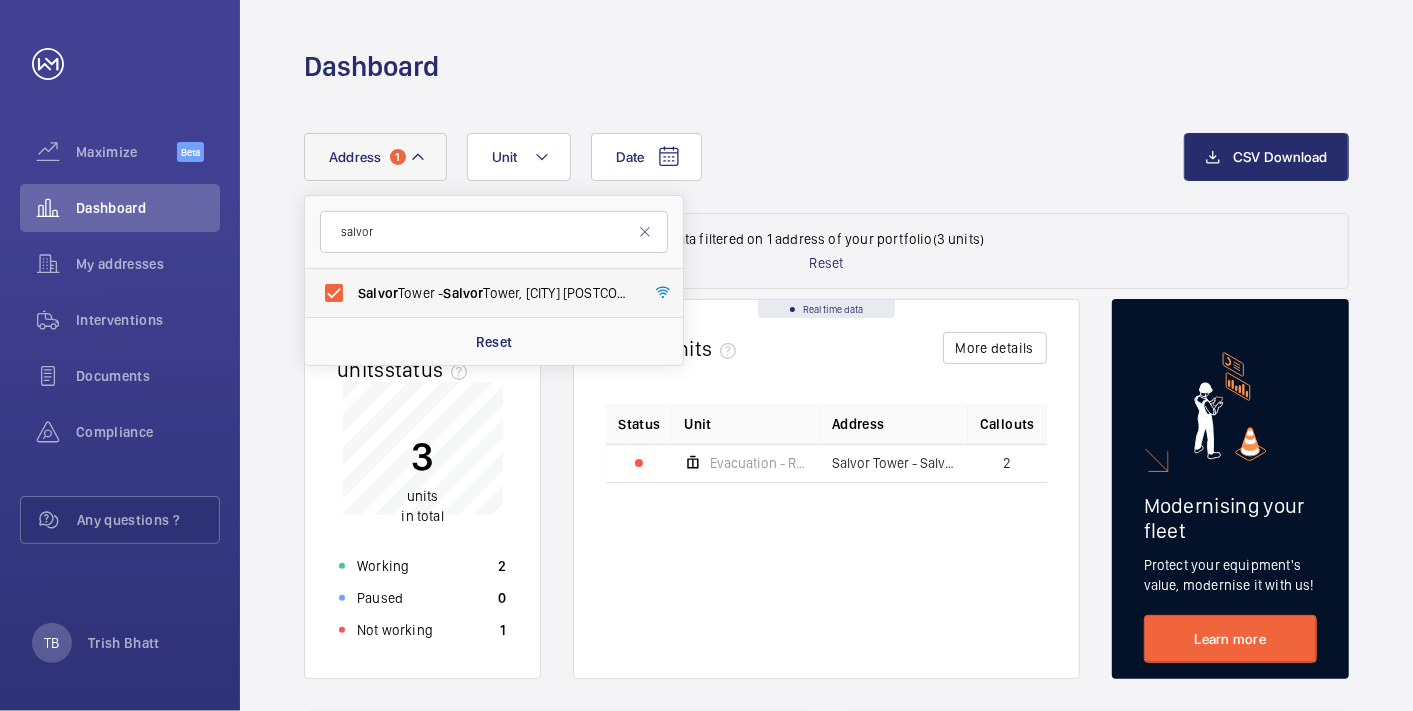 click on "Salvor  Tower -  Salvor  Tower, LONDON E14 9XY" at bounding box center [479, 293] 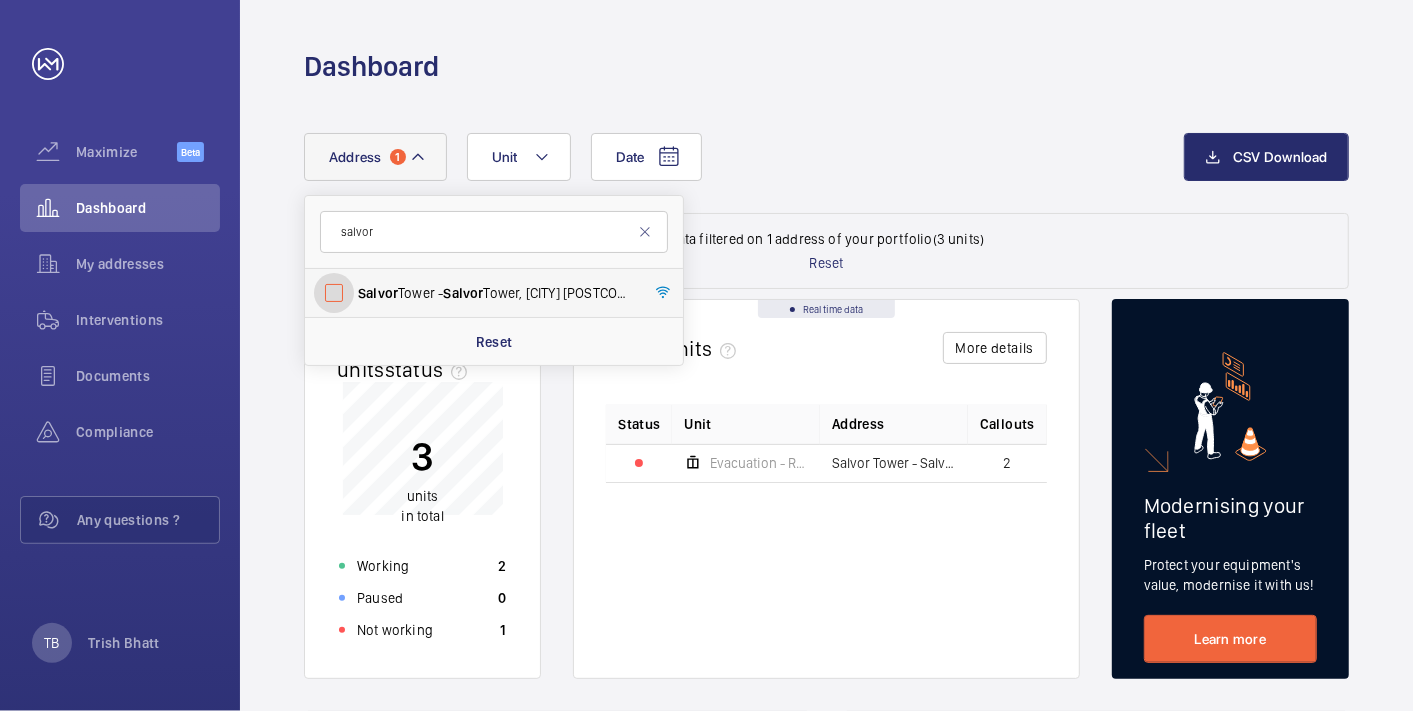 checkbox on "false" 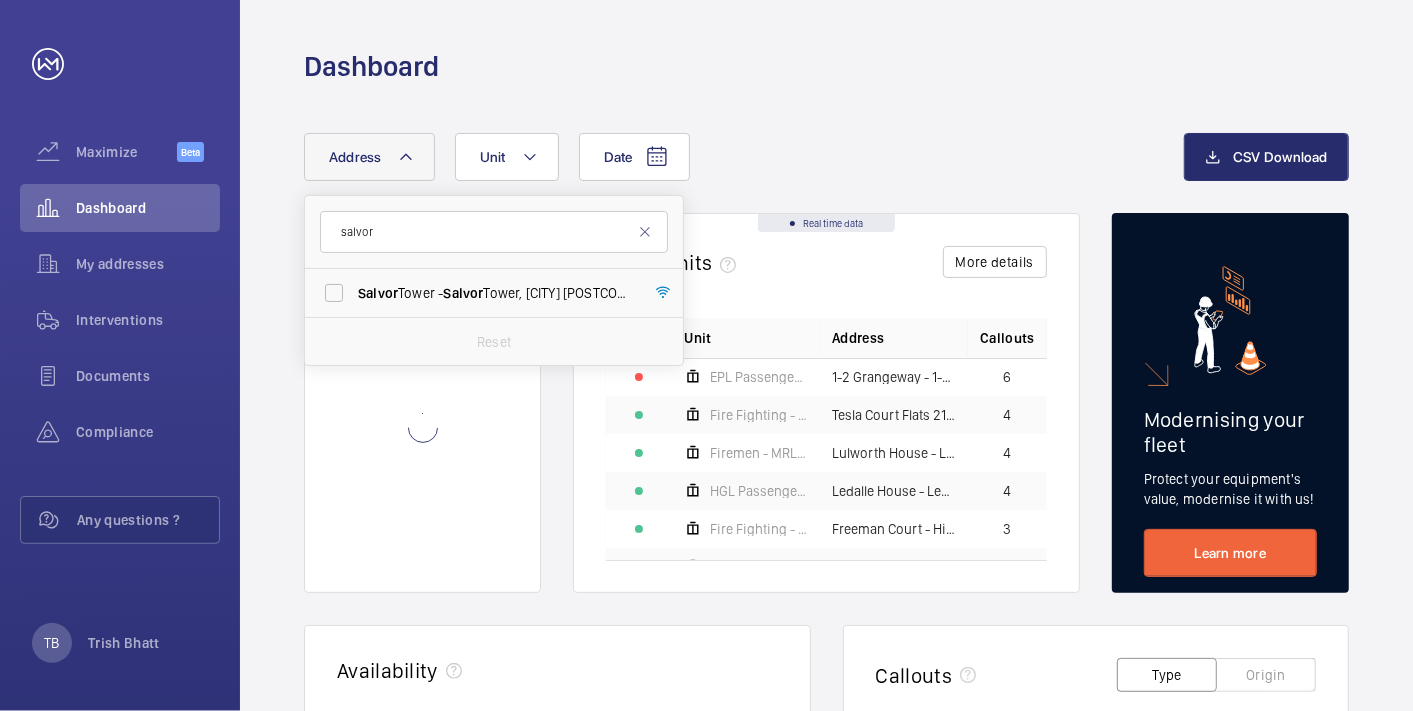 click on "Date Address salvor Salvor  Tower -  Salvor  Tower, LONDON E14 9XY Reset Unit CSV Download Real time data Live units  status﻿ Real time data Rogue  units More details Status Unit Address Callouts EPL Passenger Lift 1-2 Grangeway - 1-2 Grangeway 6 Fire Fighting - Tesla court 21-40 Tesla Court Flats 21-40 - High Risk Building - Tesla Court Flats 21-40 4 Firemen - MRL Passenger Lift Lulworth House - Lulworth House 4 HGL Passenger Lift Ledalle House - Ledalle House 4 Fire Fighting - EPL Passenger Lift No 1 Freeman Court - High Risk Building - Freeman Court 3 EPL Passenger Lift No 1 Anthony Court - High Risk Building - Anthony Court 3 Evacuation - EPL No 4 Flats 45-101 R/h Donnington Court Block C Flats 45-101 - High Risk Building - Donnington Court Block C Flats 45-101 3 Evacuation - EPL No 3 Flats 45-101 L/h Donnington Court Block C Flats 45-101 - High Risk Building - Donnington Court Block C Flats 45-101 3 EPL Passenger Lift Davina House - Davina House 3 Fire Fighting - EPL Passenger Lift No 2 3 3 3 3 2 2 2 2" 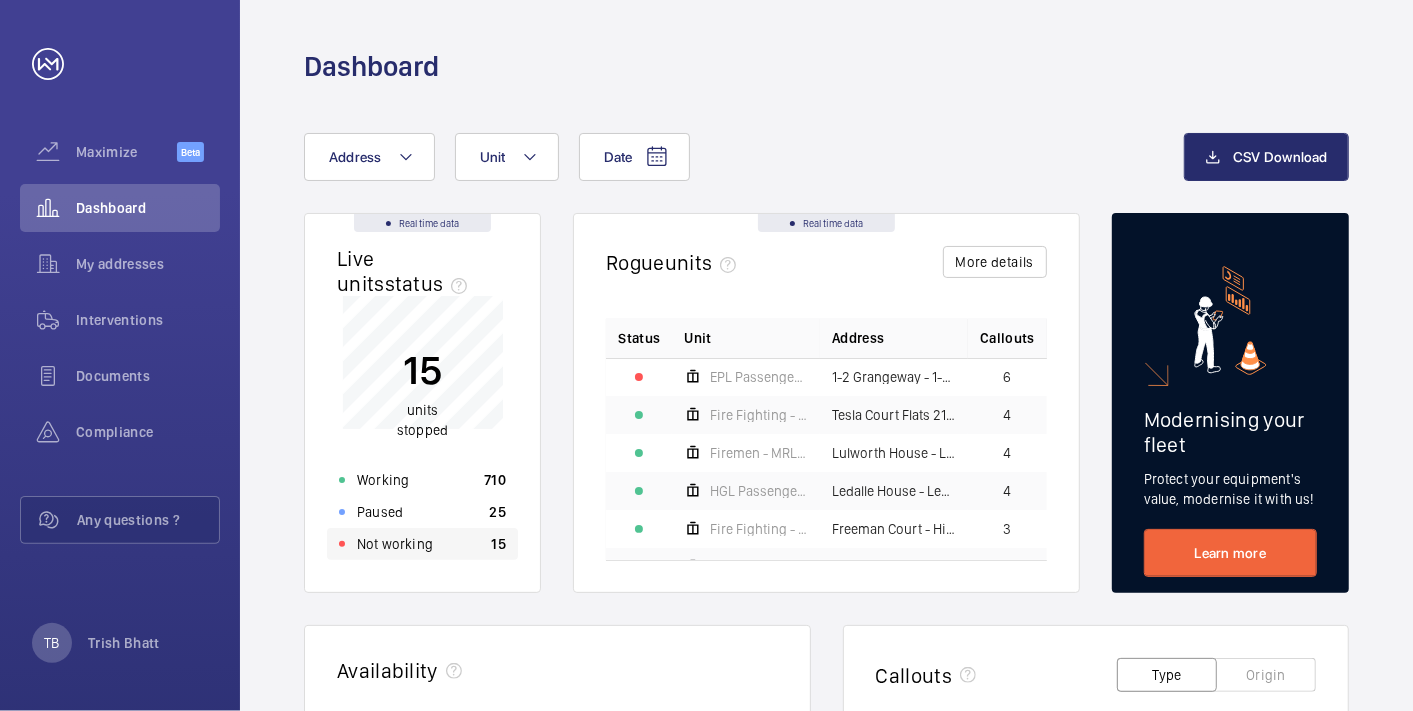 click on "Not working 15" 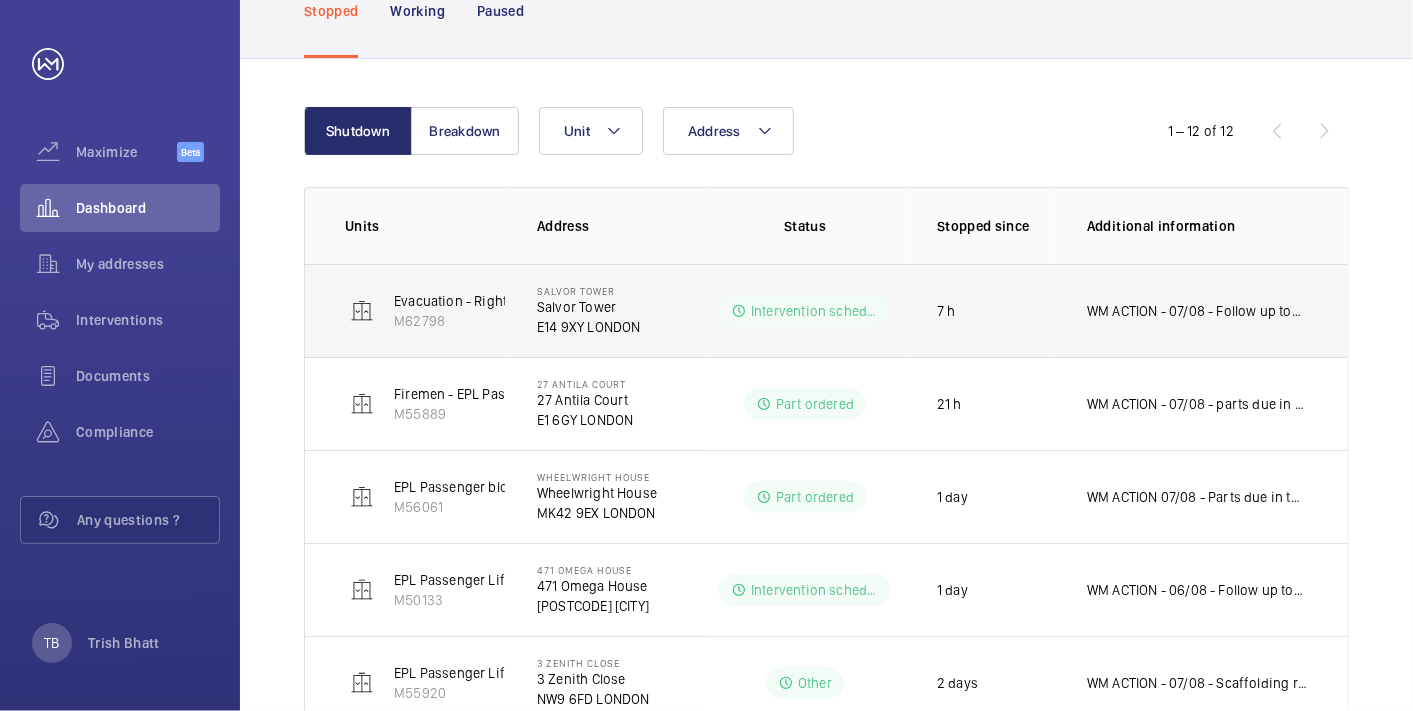 scroll, scrollTop: 157, scrollLeft: 0, axis: vertical 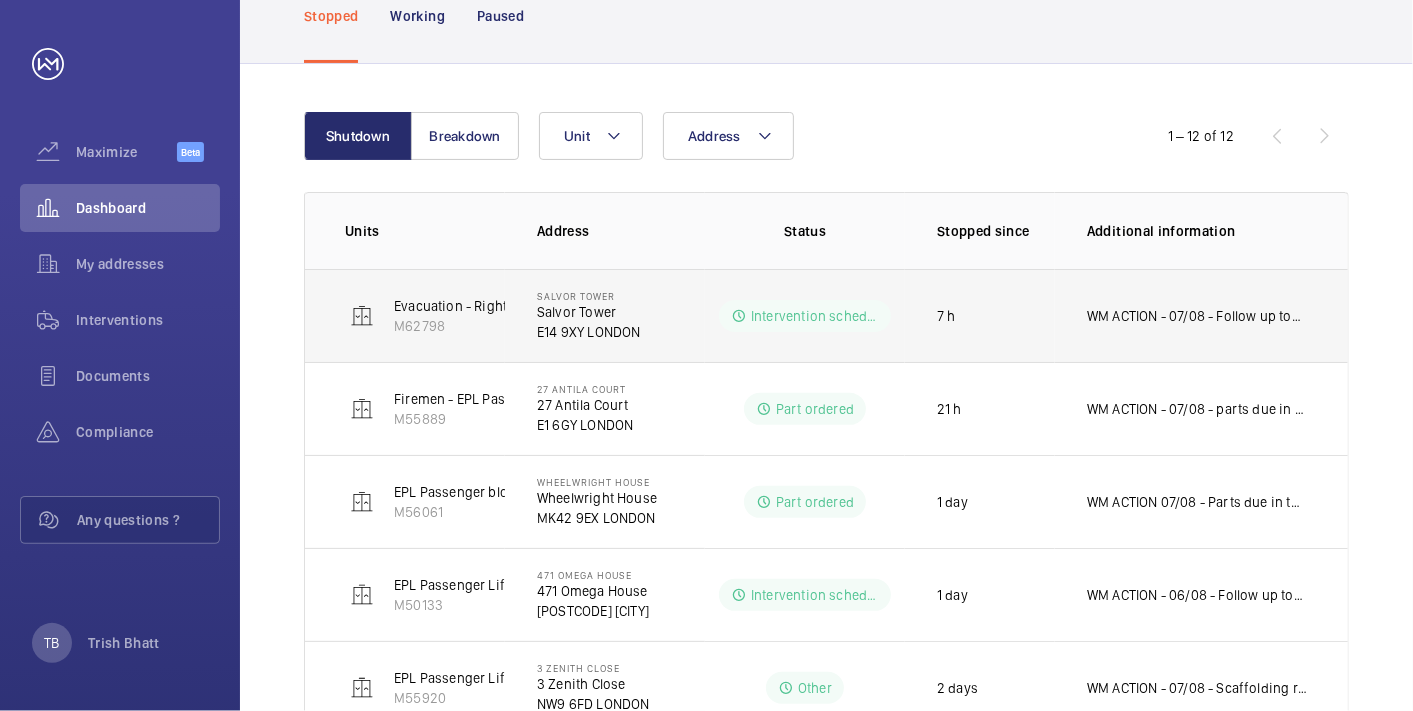click on "WM ACTION - 07/08 - Follow up today
06/08 - No access to lower floors, follow up tomorrow" 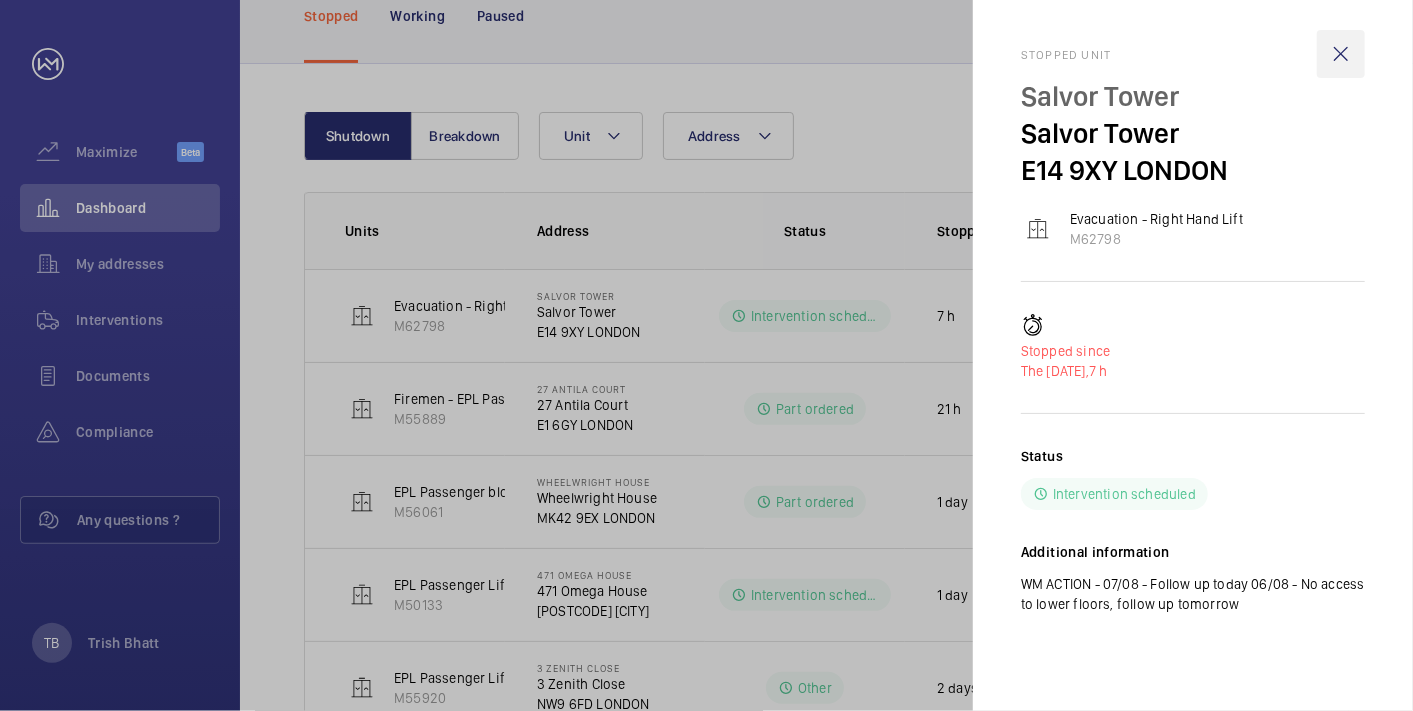 click 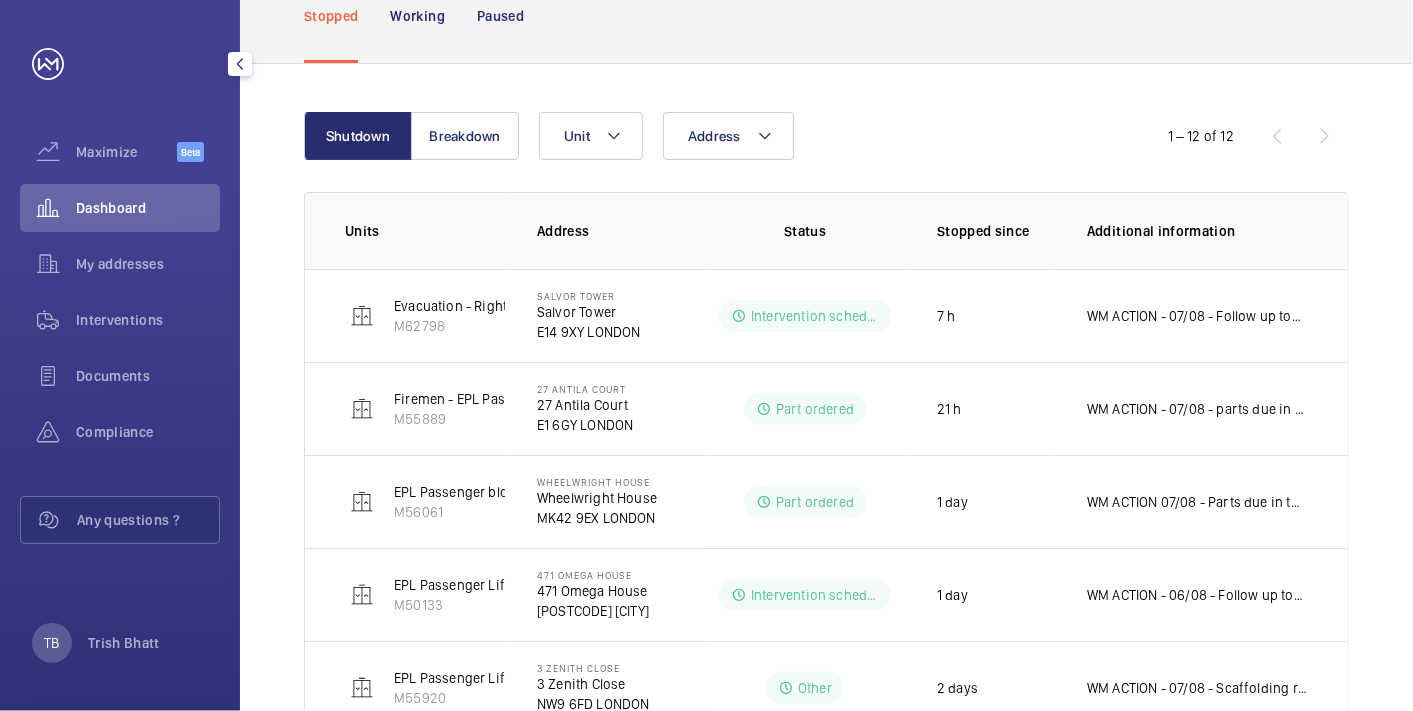 click on "Dashboard" 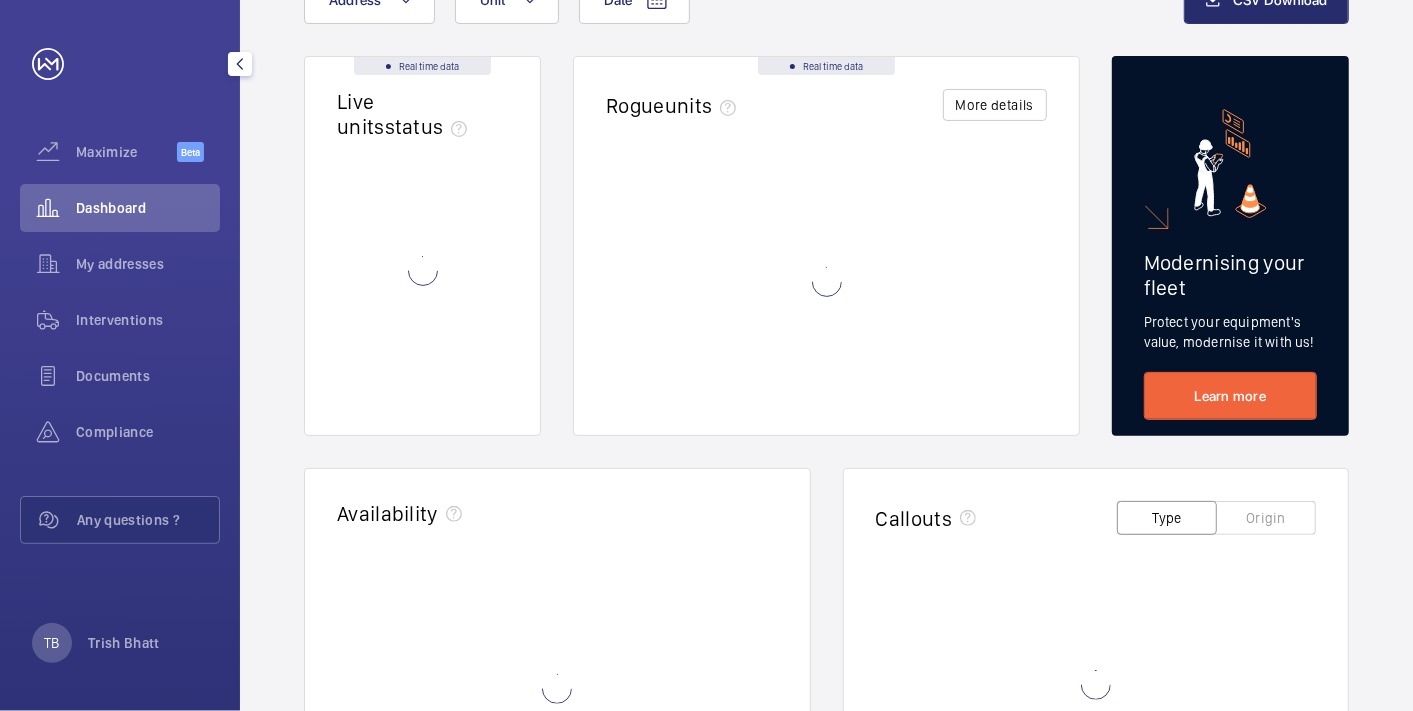 scroll, scrollTop: 0, scrollLeft: 0, axis: both 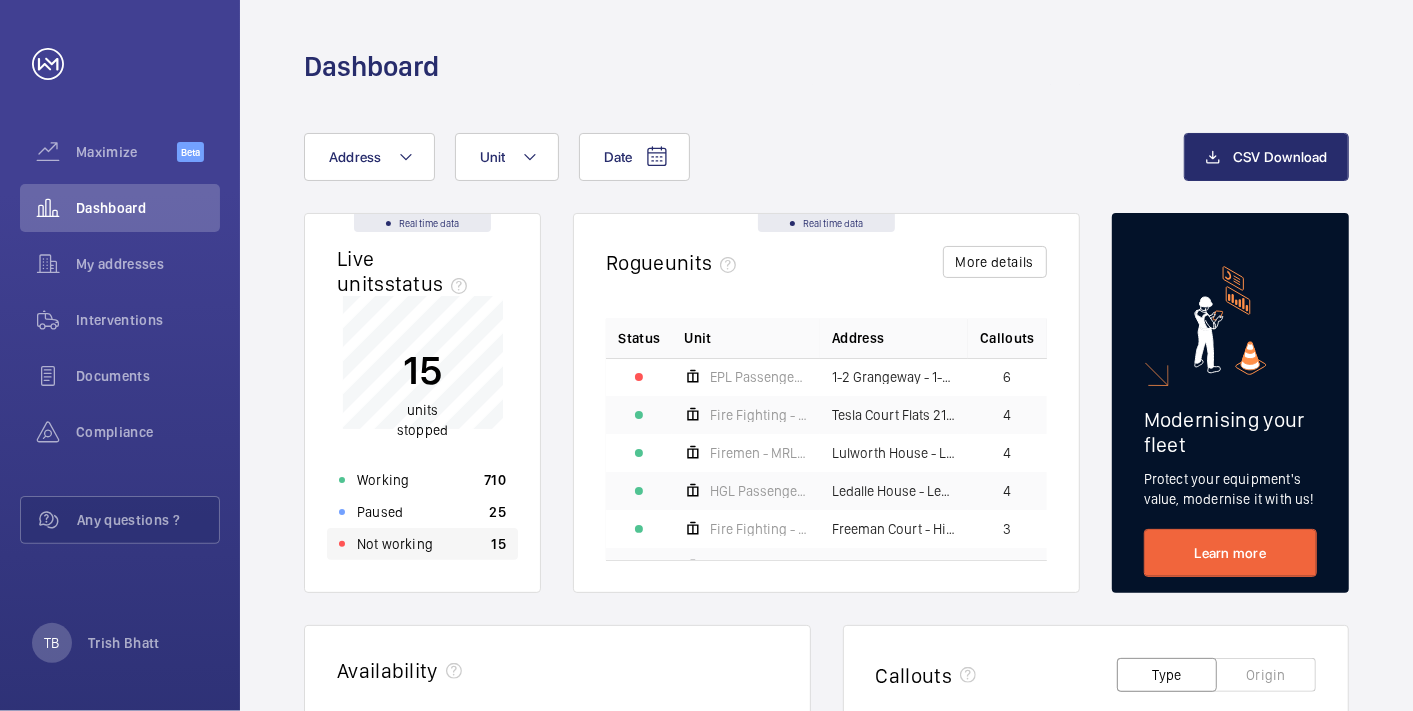 click on "Not working 15" 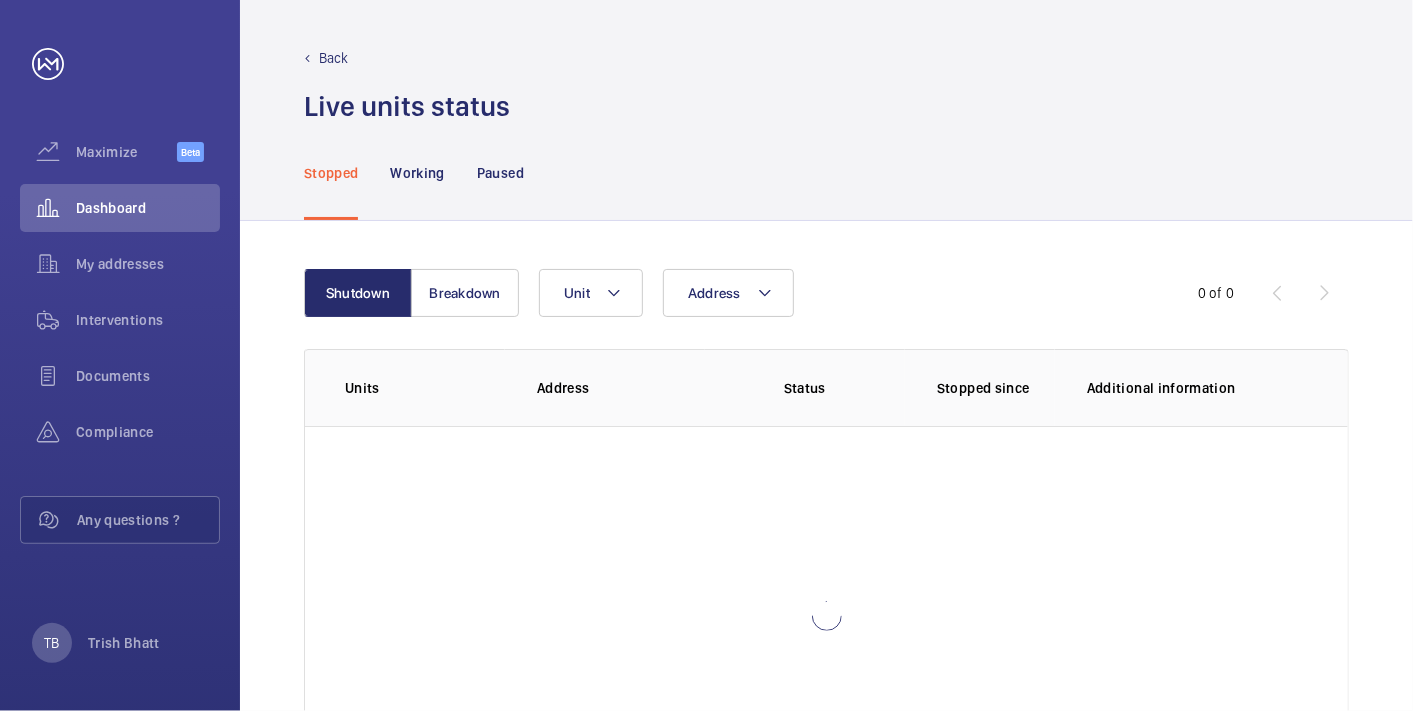 scroll, scrollTop: 142, scrollLeft: 0, axis: vertical 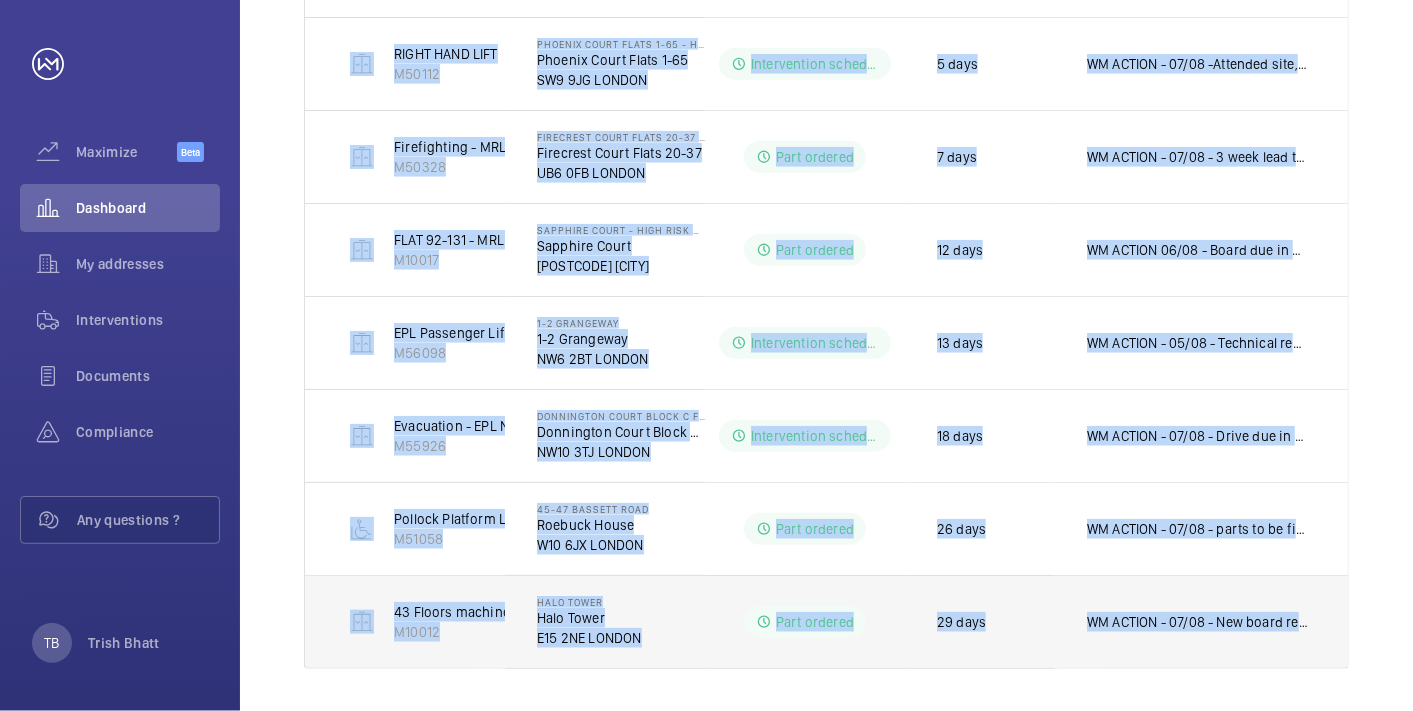 drag, startPoint x: 320, startPoint y: 303, endPoint x: 1337, endPoint y: 635, distance: 1069.8191 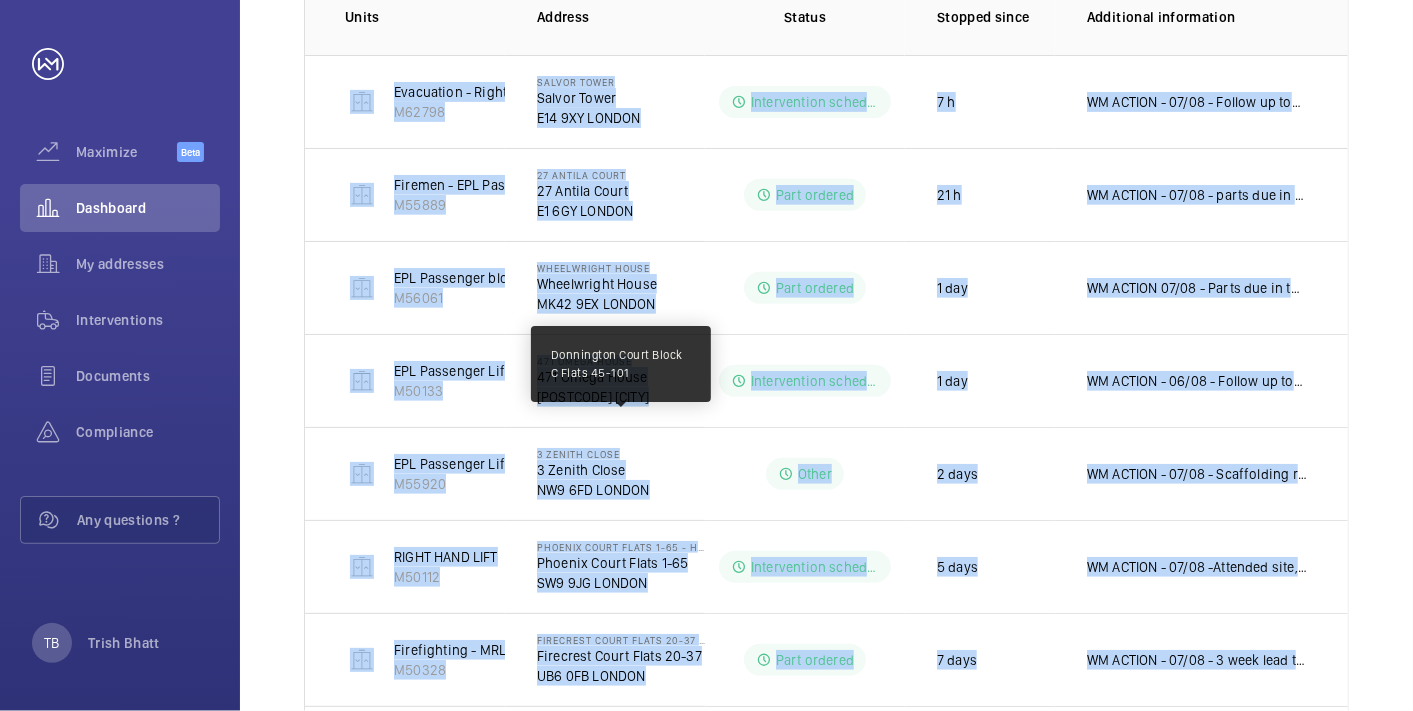 scroll, scrollTop: 0, scrollLeft: 0, axis: both 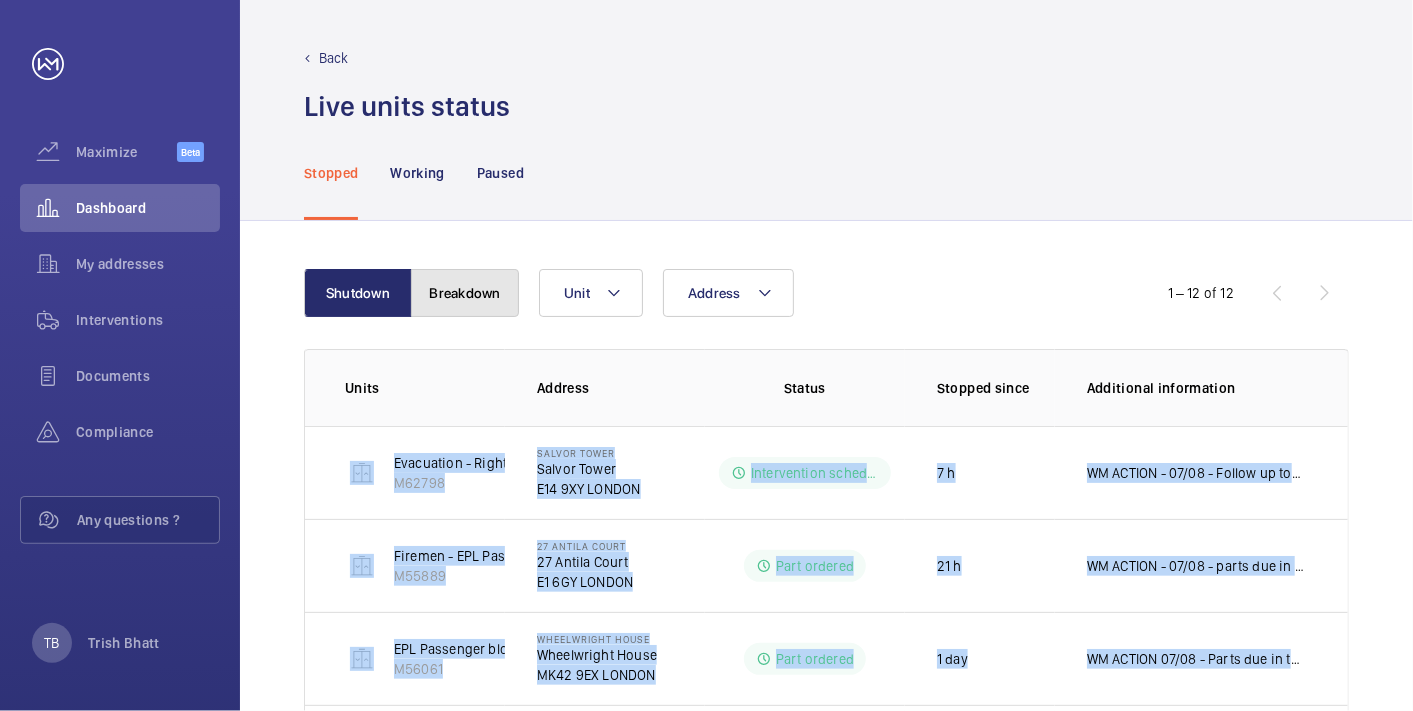 click on "Breakdown" 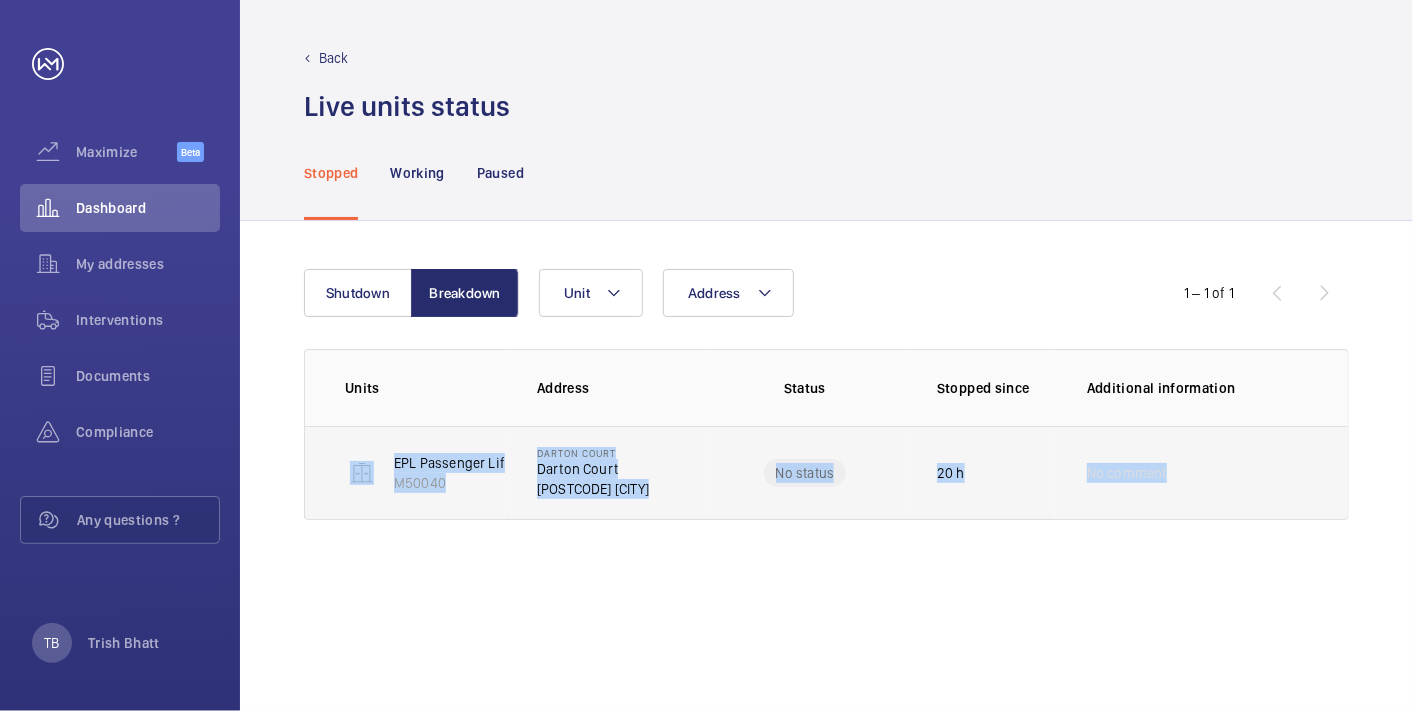 drag, startPoint x: 480, startPoint y: 451, endPoint x: 1188, endPoint y: 460, distance: 708.0572 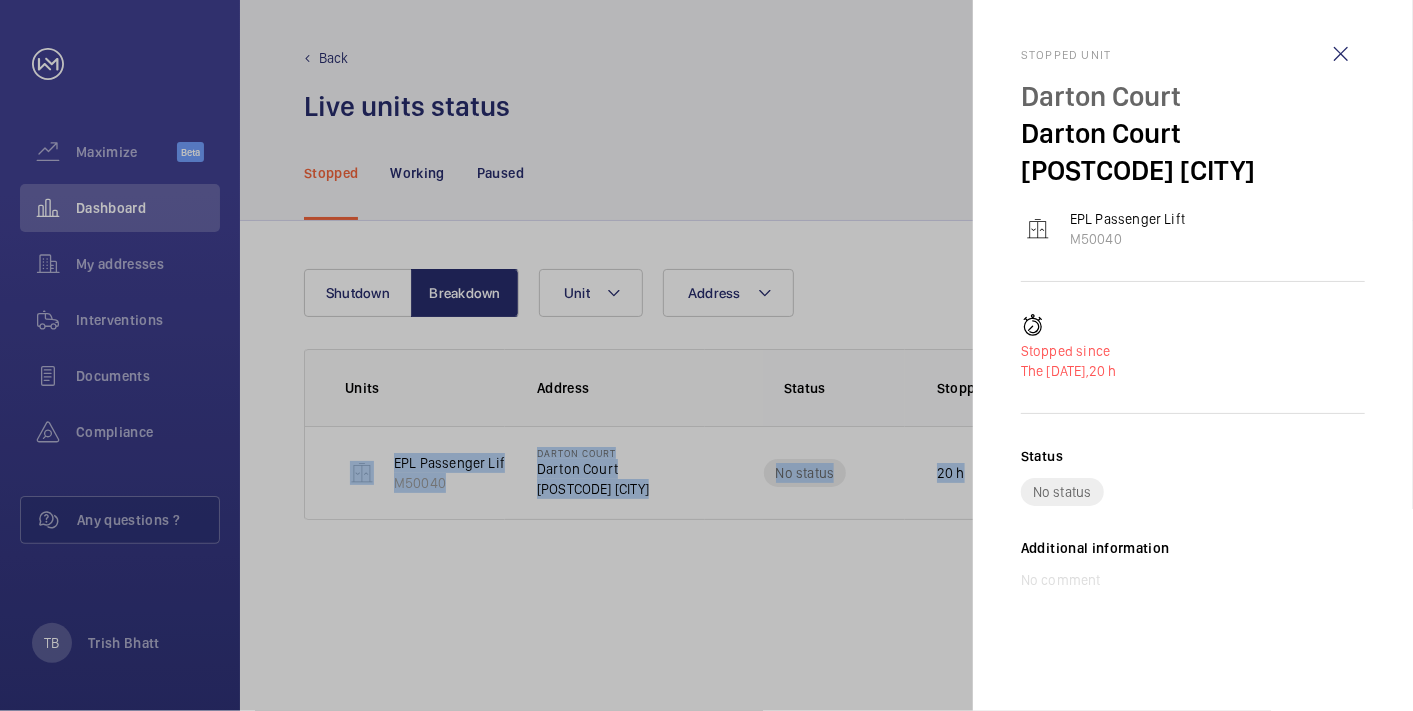 copy on "EPL Passenger Lift   M50040   [STREET]   [STREET]   [POSTCODE] [CITY]  No status  20 h  No comment" 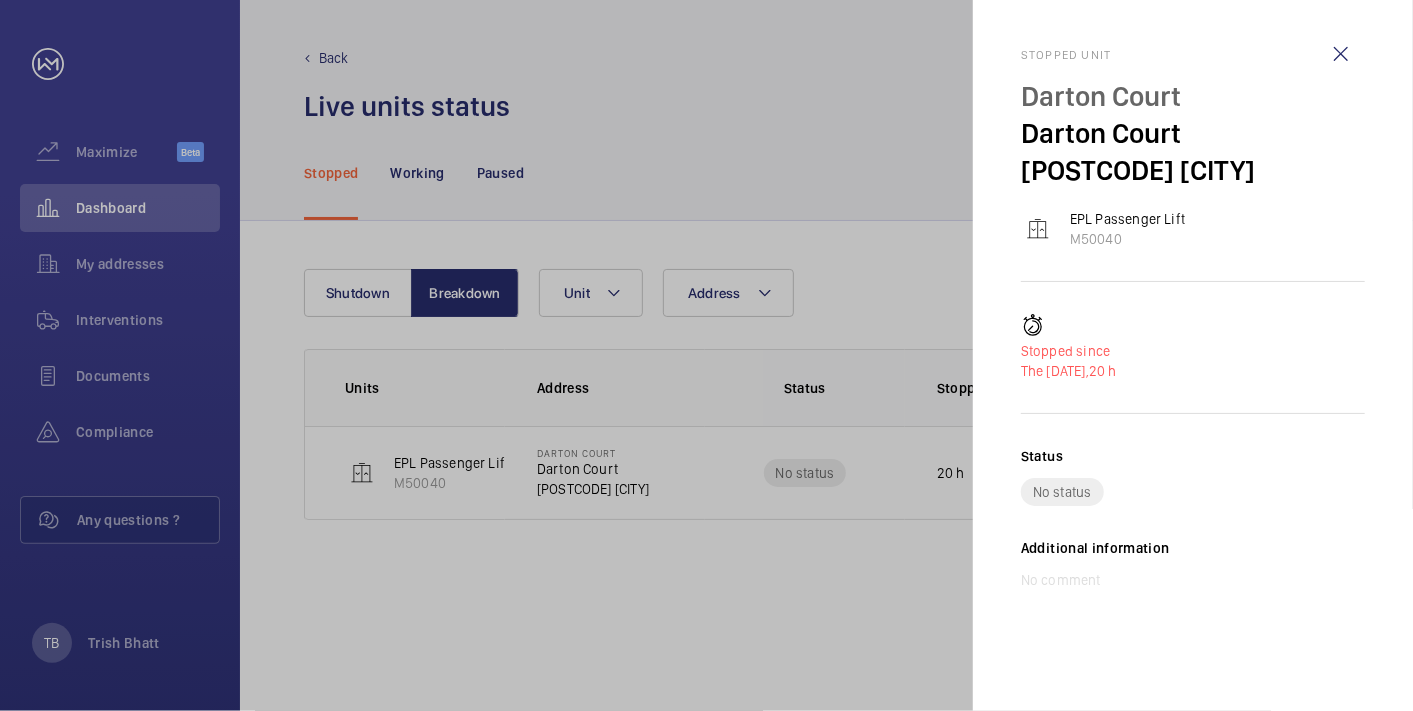 click 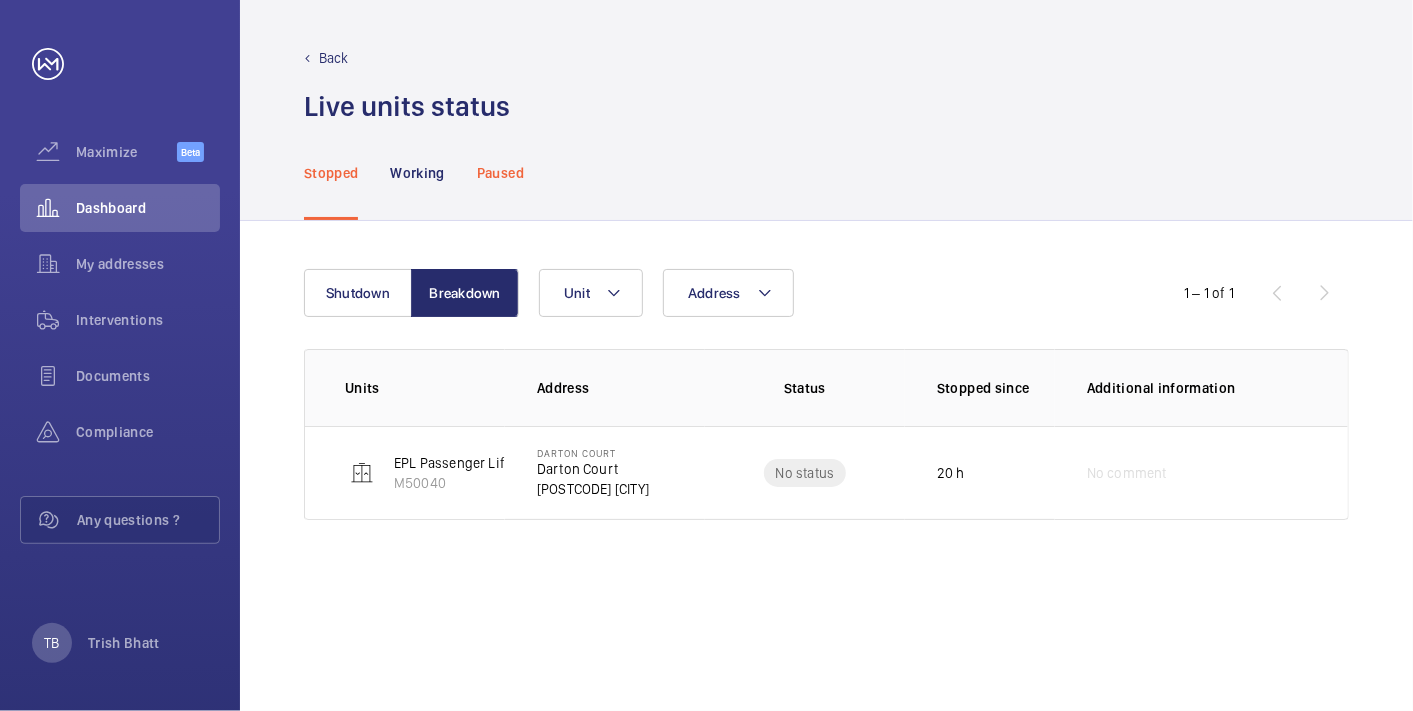 click on "Paused" 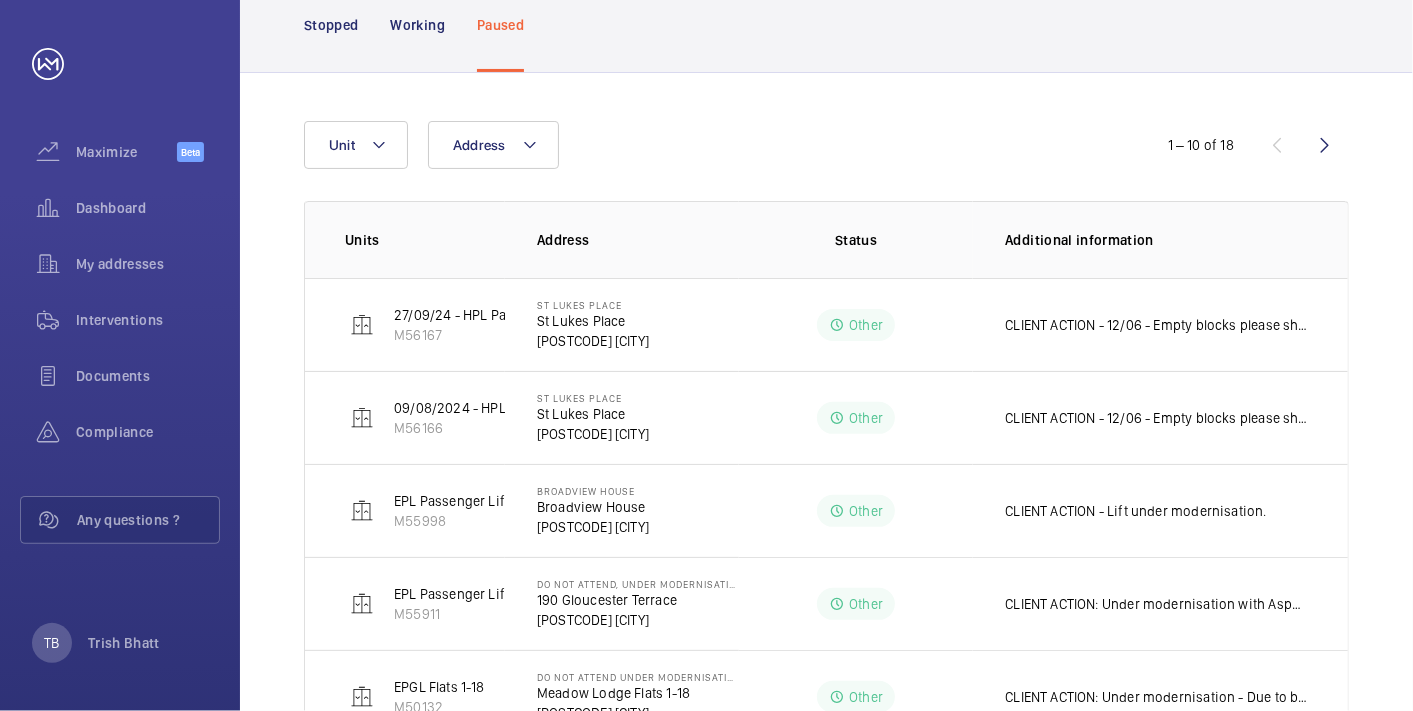scroll, scrollTop: 170, scrollLeft: 0, axis: vertical 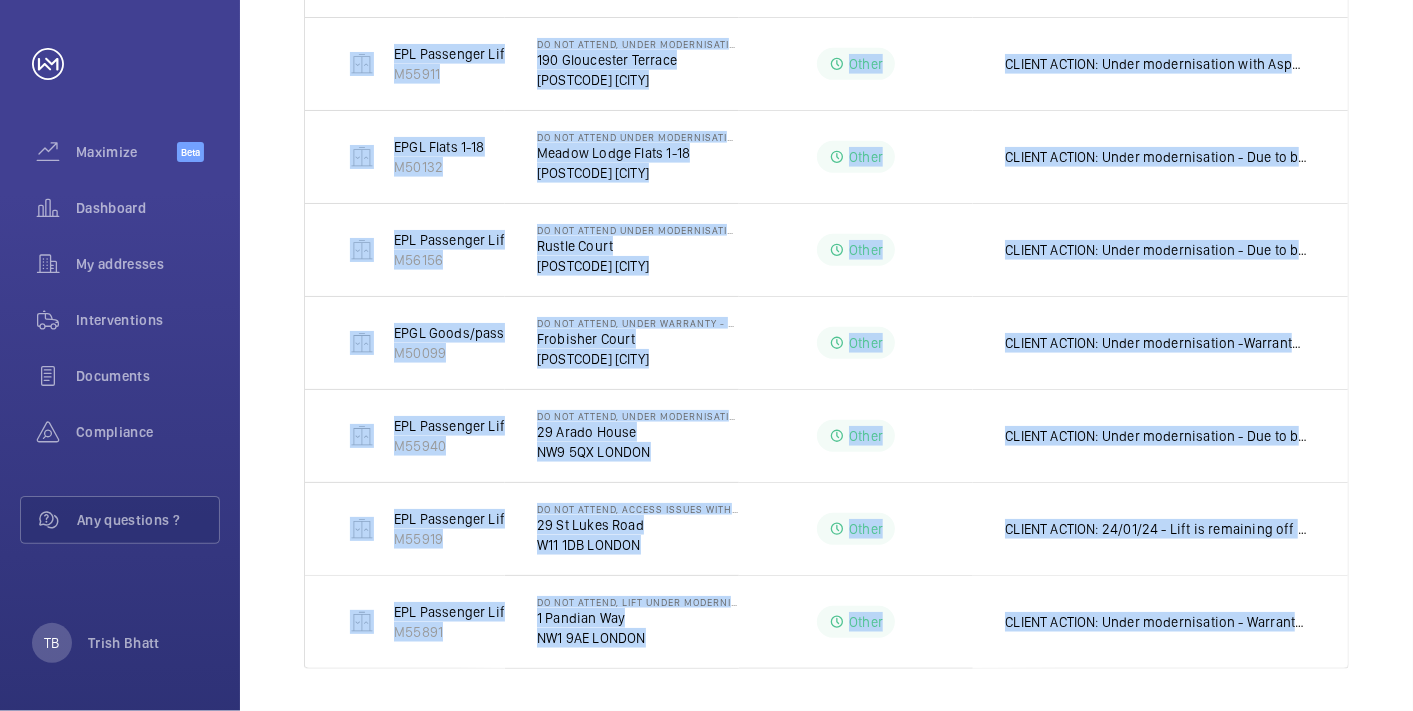 drag, startPoint x: 331, startPoint y: 291, endPoint x: 1404, endPoint y: 611, distance: 1119.7004 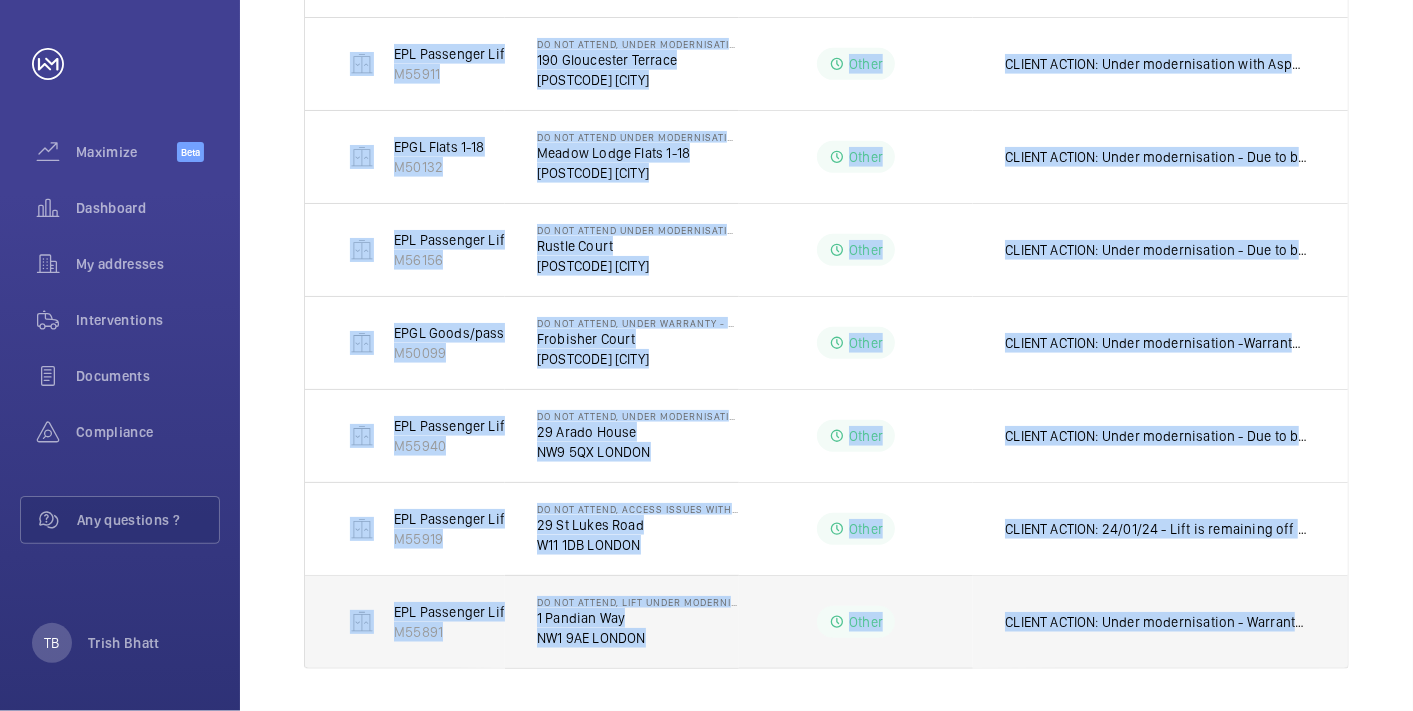 copy on "[DATE] - HPL Passenger Lift No 2   M56167   [STREET]   [STREET]   [POSTCODE] [CITY]  Other  CLIENT ACTION - [DATE] - Empty blocks please shut lifts down    [DATE] - HPL Passenger Lift No 1   M56166   [STREET]   [STREET]   [POSTCODE] [CITY]  Other  CLIENT ACTION - [DATE] - Empty blocks please shut lifts down    EPL Passenger Lift   M55998   [STREET]   [STREET]   [POSTCODE] [CITY]  Other  CLIENT ACTION - Lift under modernisation.   EPL Passenger Lift   M55911   DO NOT ATTEND, UNDER MODERNISATION WITH ANOTHER COMPANY - 190 [STREET]   190 [STREET]   [POSTCODE] [CITY]  Other  CLIENT ACTION:
Under modernisation with Aspect Lifts - end of warranty [DATE]    EPGL Flats 1-18   M50132   DO NOT ATTEND UNDER MODERNISATION - [STREET]   [STREET]   [POSTCODE] [CITY]  Other  CLIENT ACTION:
Under modernisation - Due to be completed [DATE]
EPL Passenger Lift   M56156   Do Not Attend Under Modernisation - [STREET]   [STREET]   [POSTCODE] [CITY]" 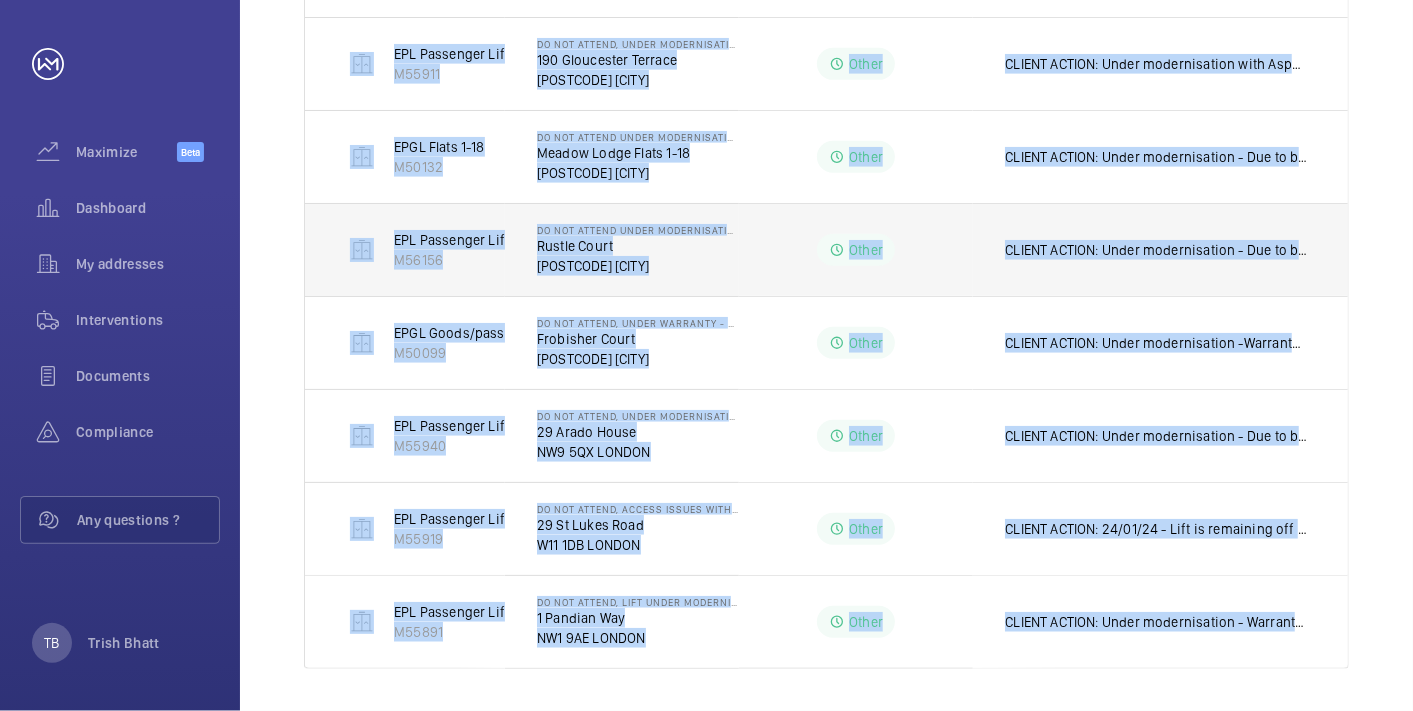 scroll, scrollTop: 0, scrollLeft: 0, axis: both 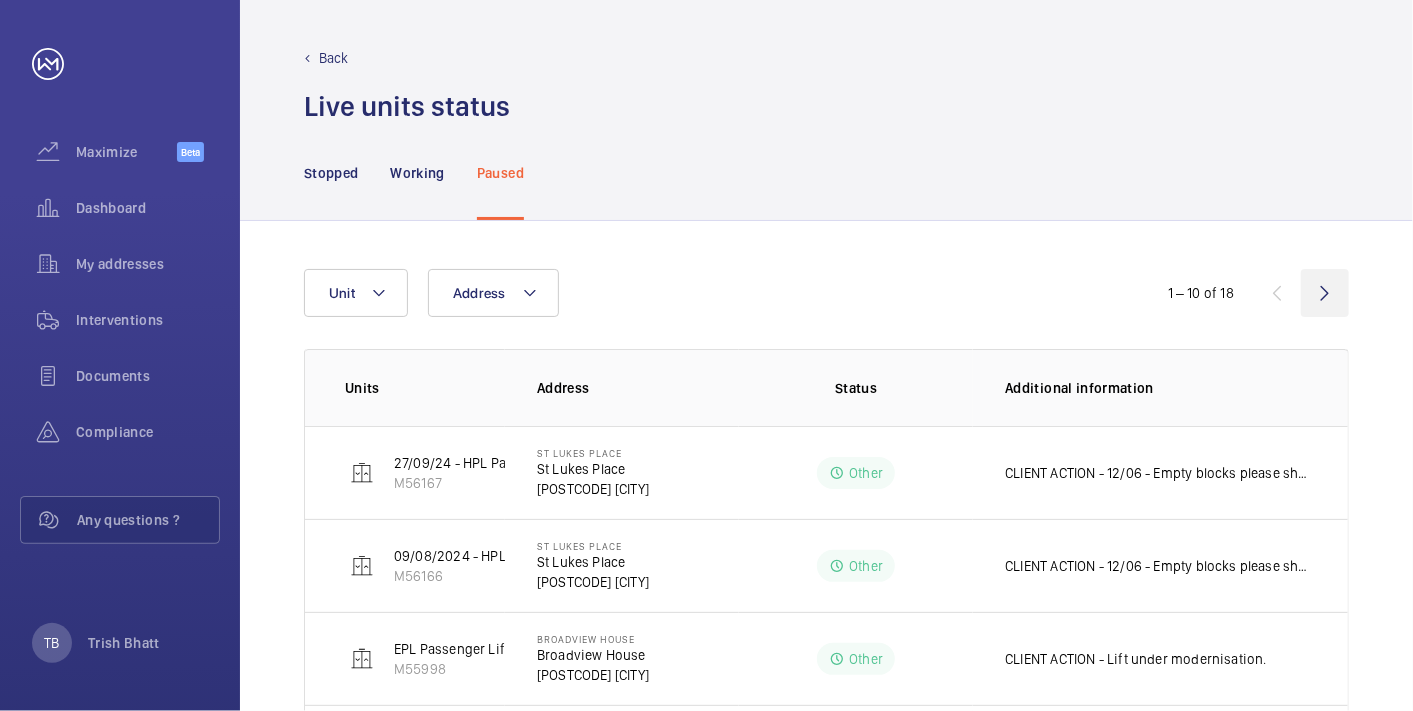 click 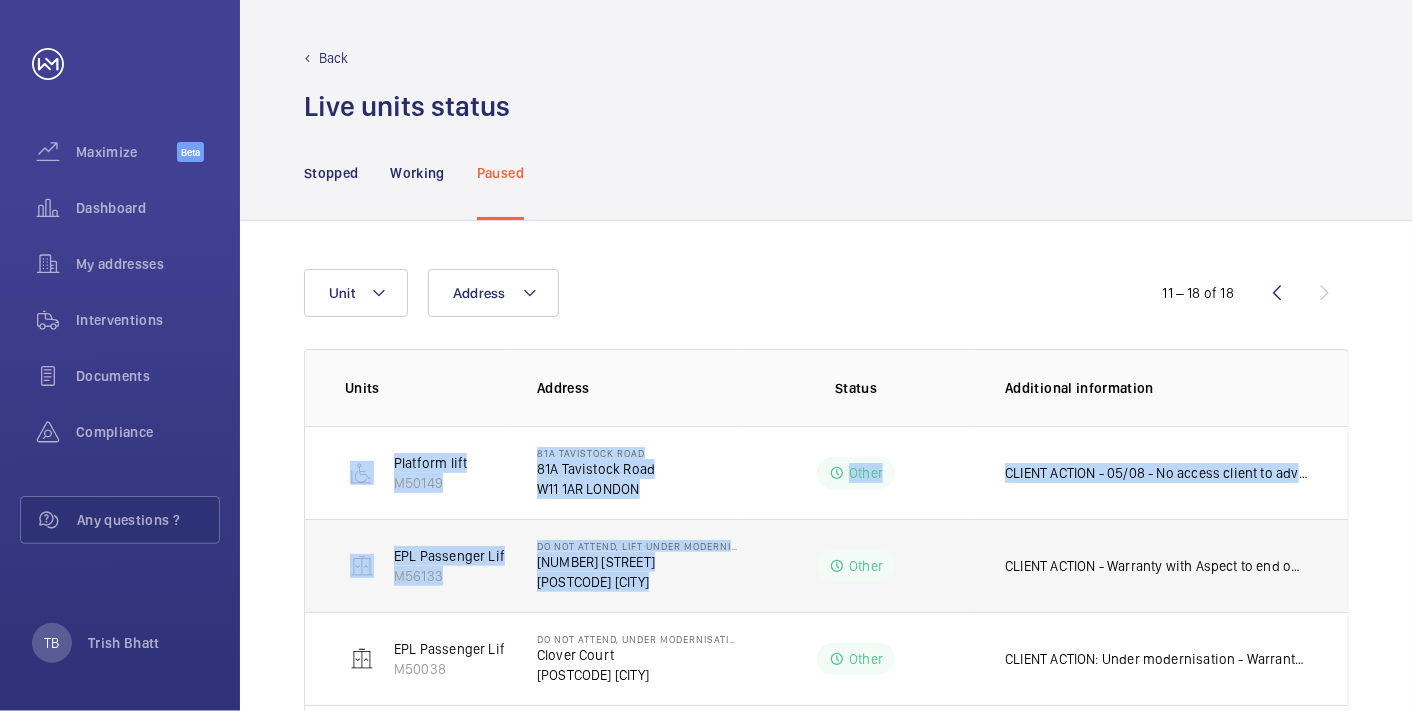 scroll, scrollTop: 503, scrollLeft: 0, axis: vertical 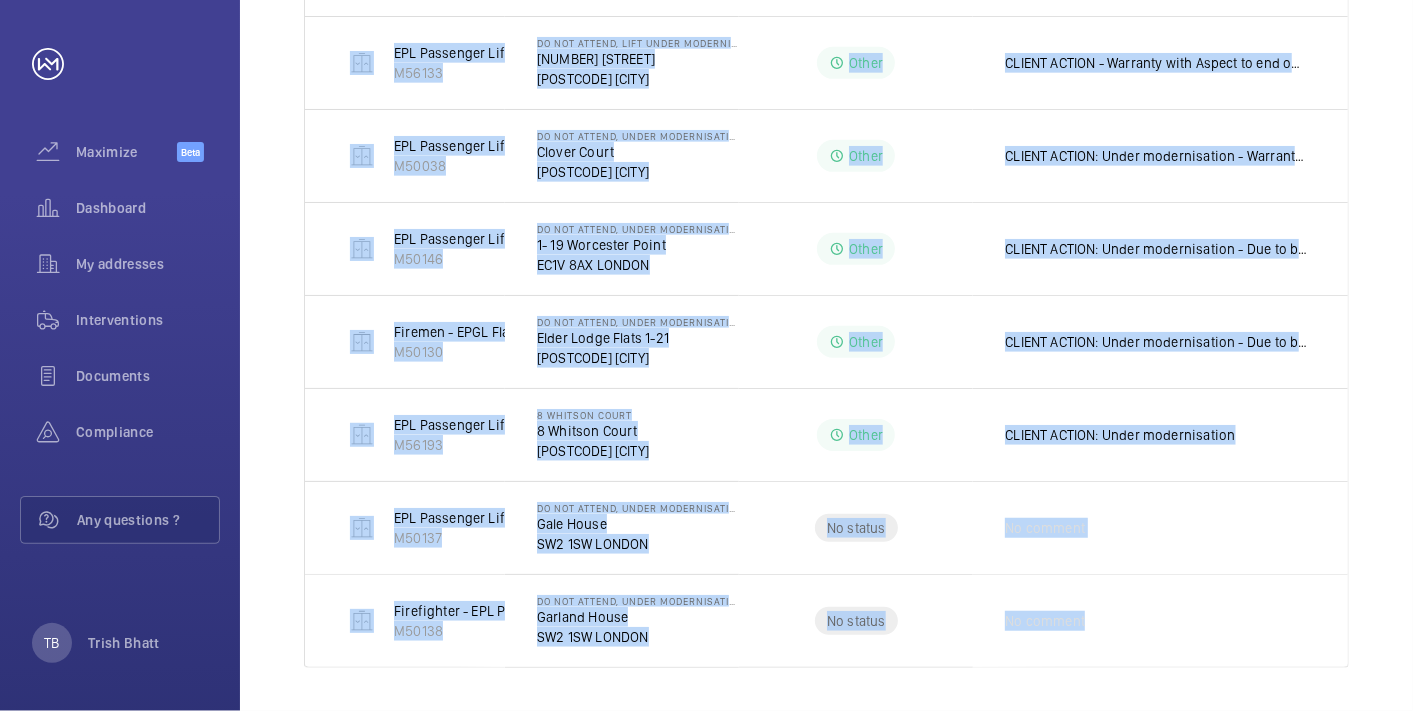 drag, startPoint x: 305, startPoint y: 453, endPoint x: 1233, endPoint y: 705, distance: 961.607 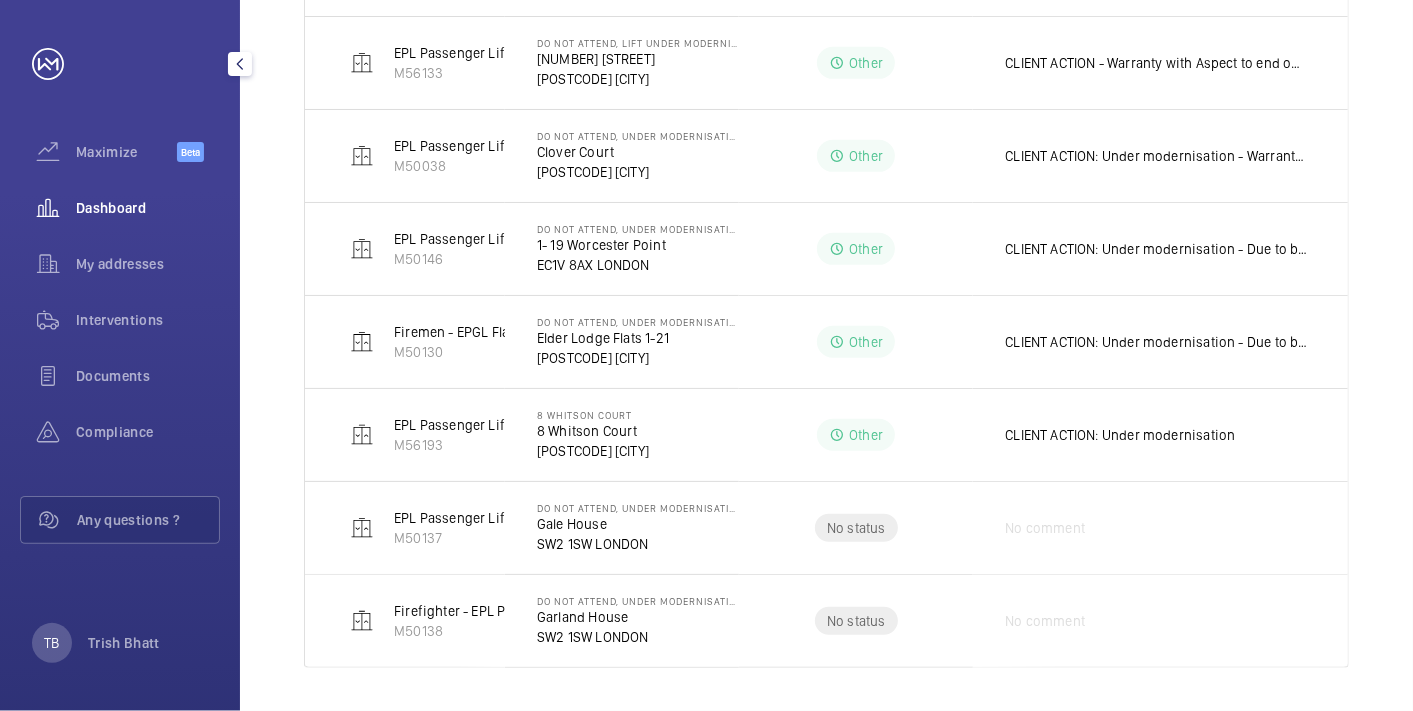 click on "Dashboard" 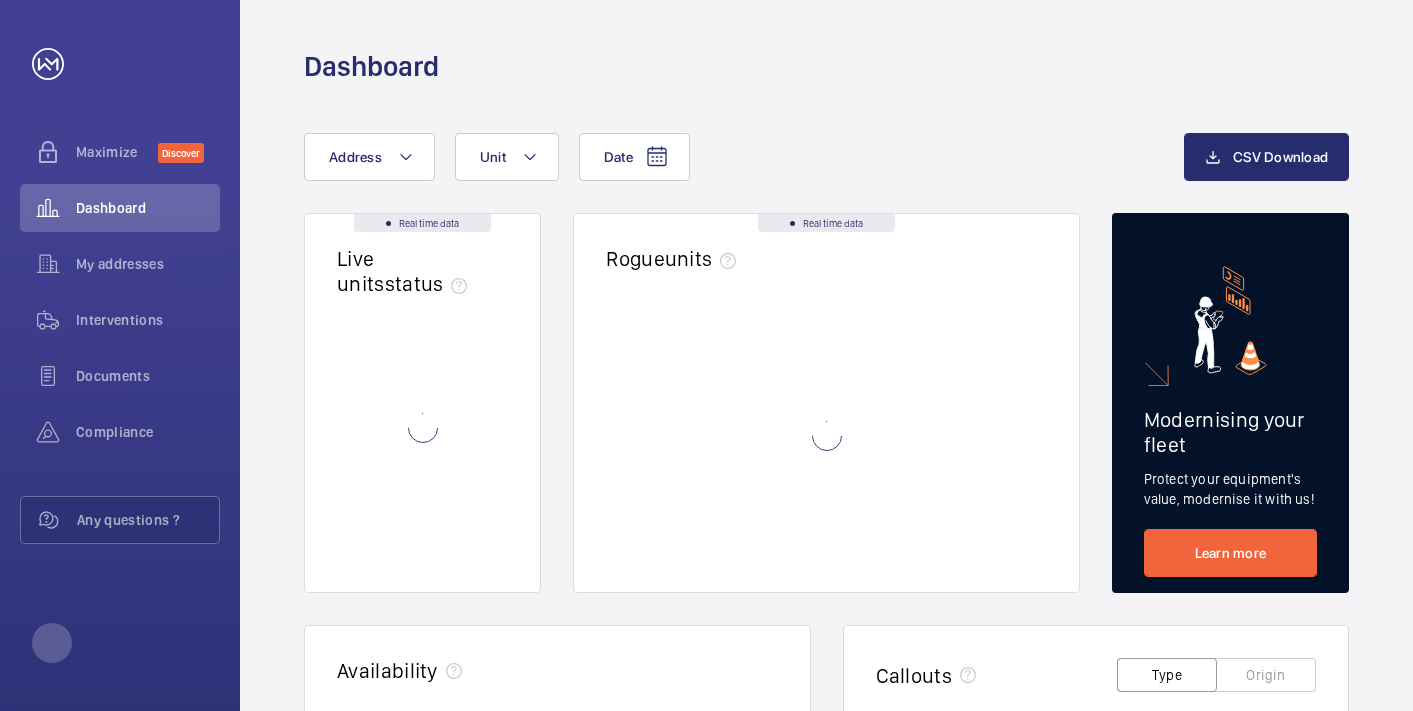 scroll, scrollTop: 0, scrollLeft: 0, axis: both 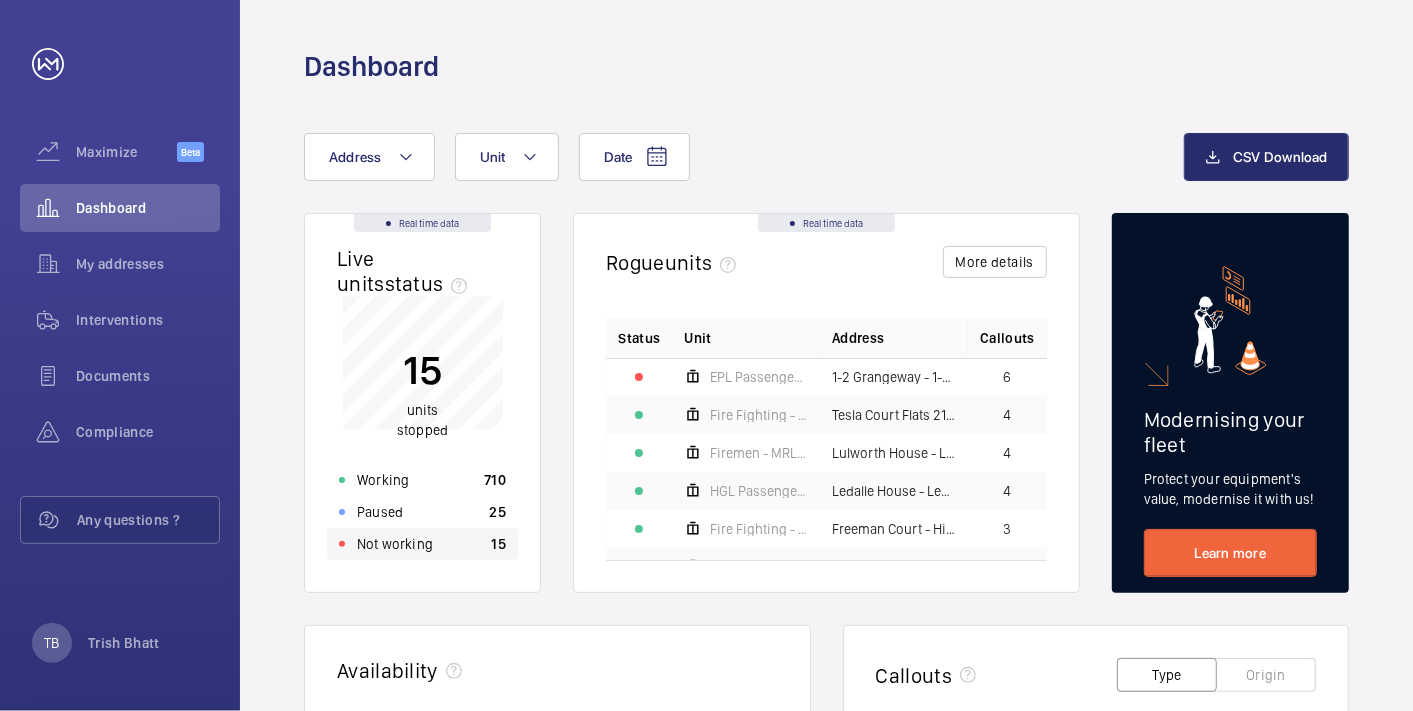 click on "Not working 15" 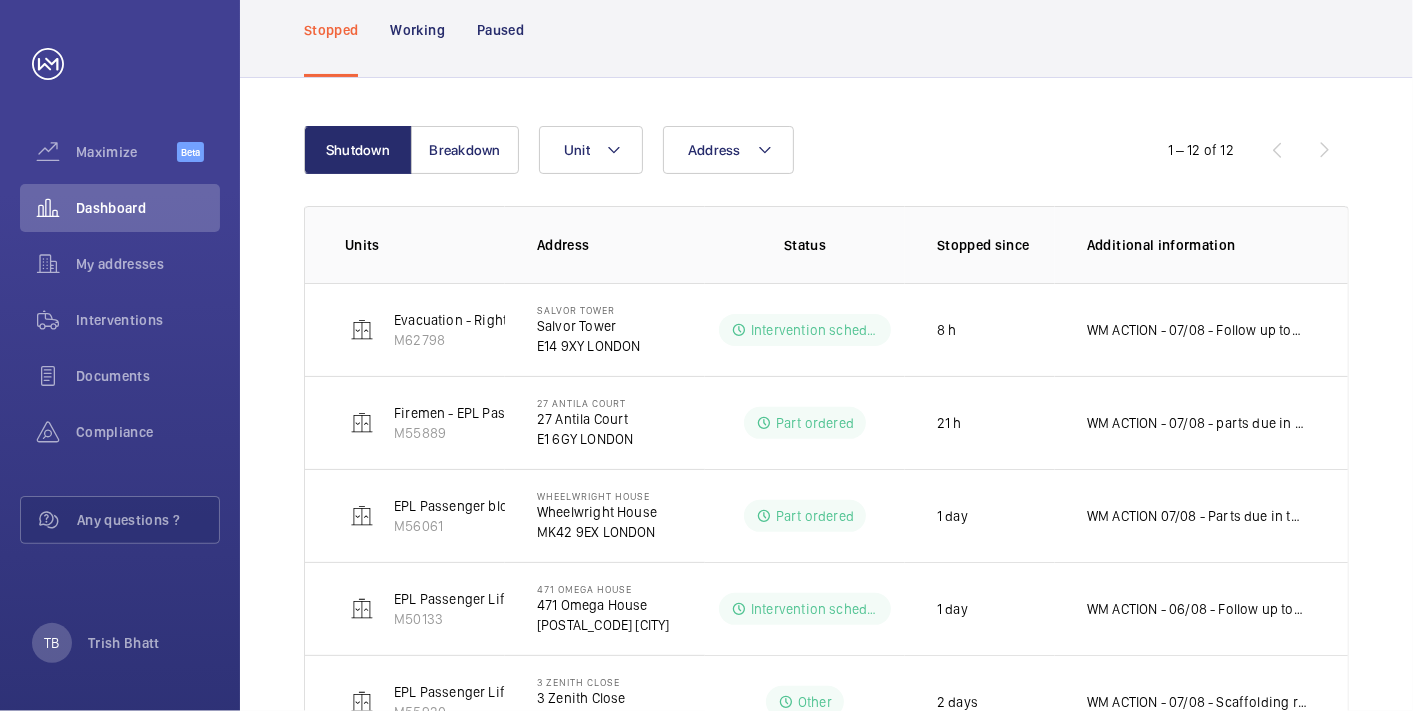 scroll, scrollTop: 144, scrollLeft: 0, axis: vertical 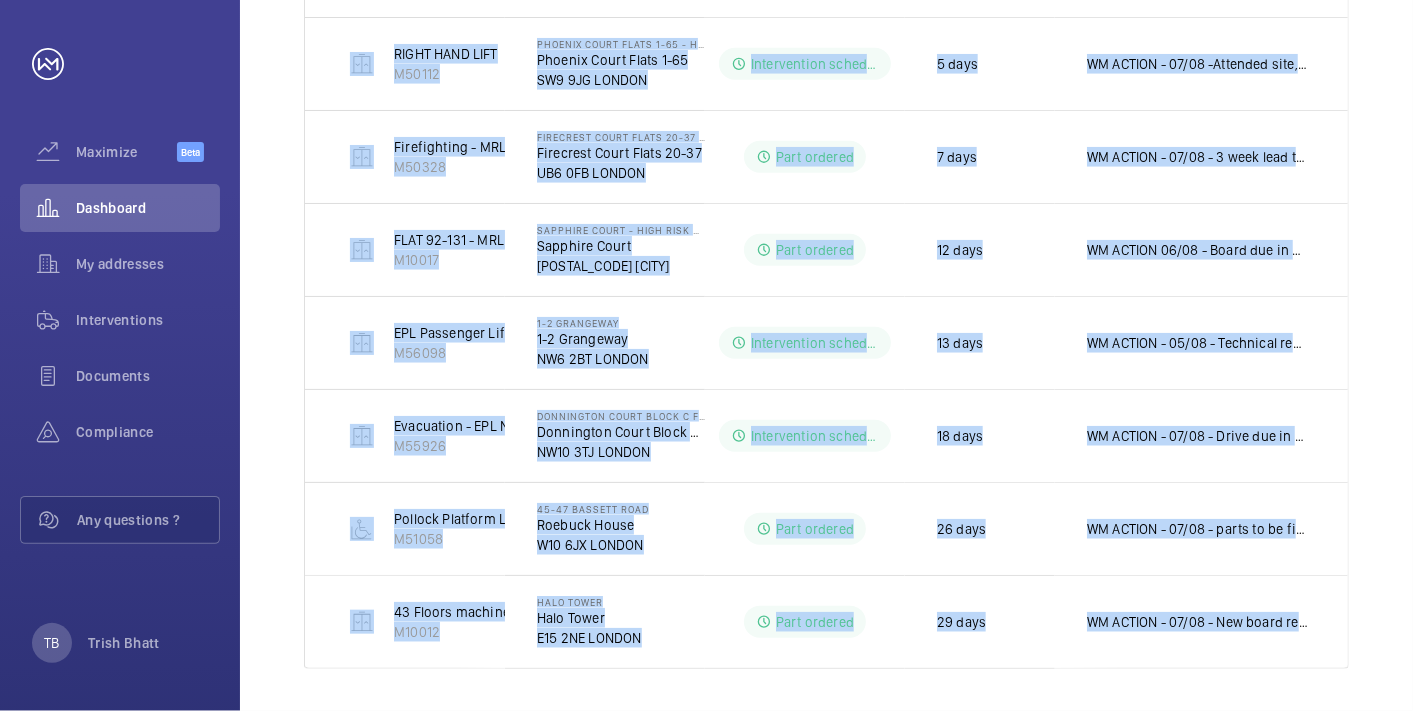drag, startPoint x: 342, startPoint y: 240, endPoint x: 1402, endPoint y: 615, distance: 1124.3776 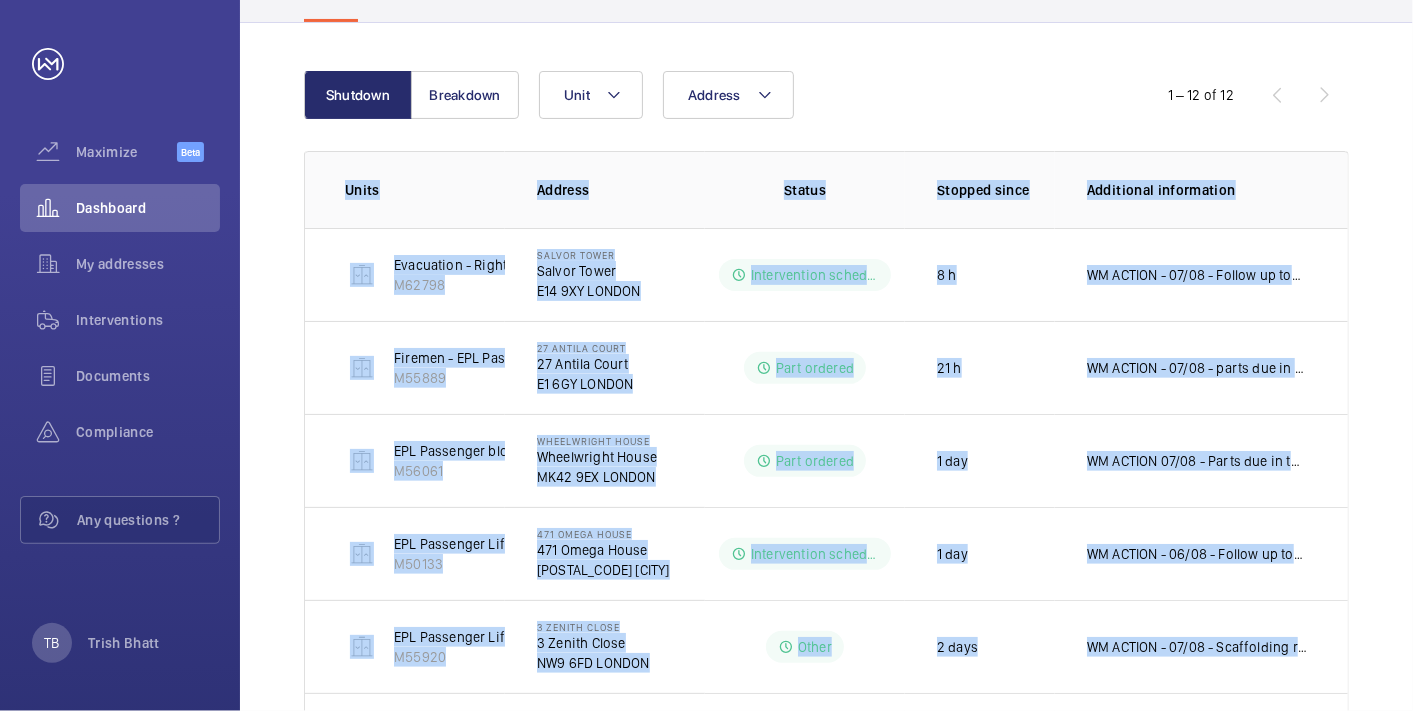 scroll, scrollTop: 31, scrollLeft: 0, axis: vertical 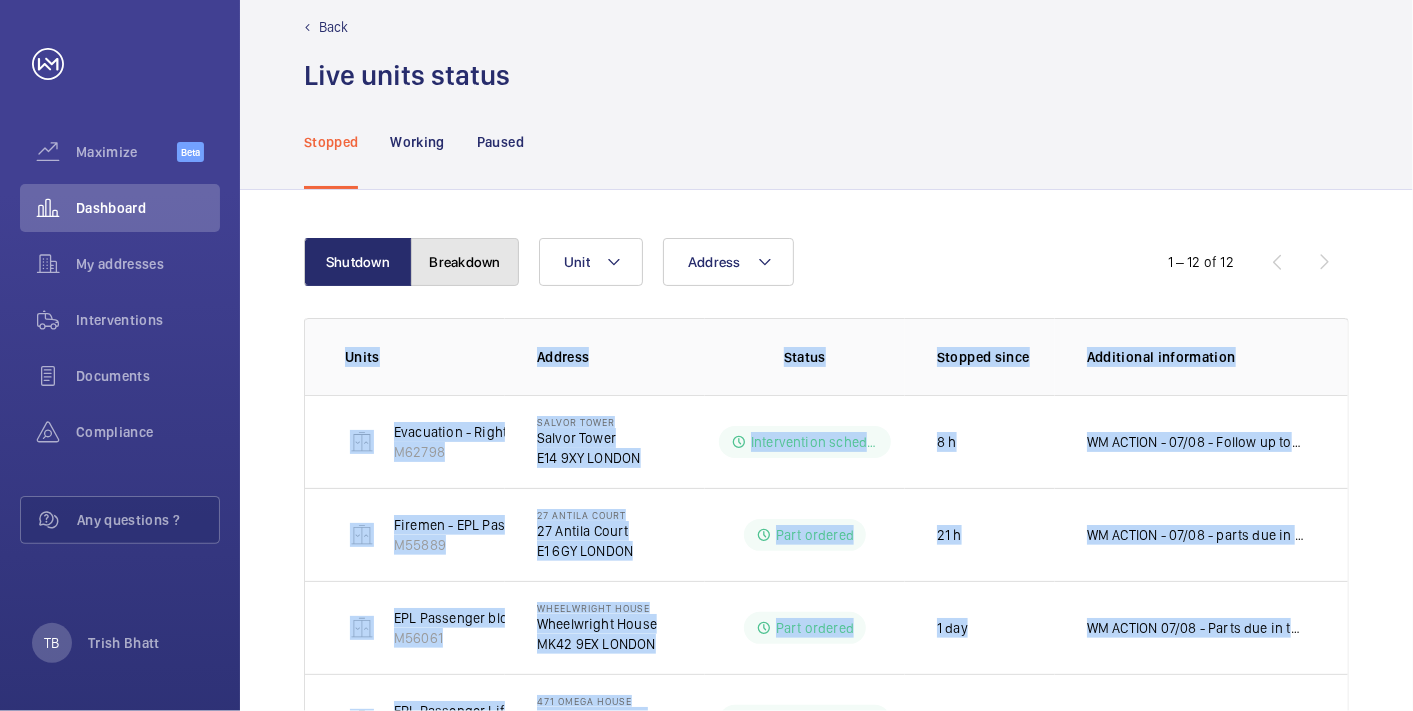 click on "Breakdown" 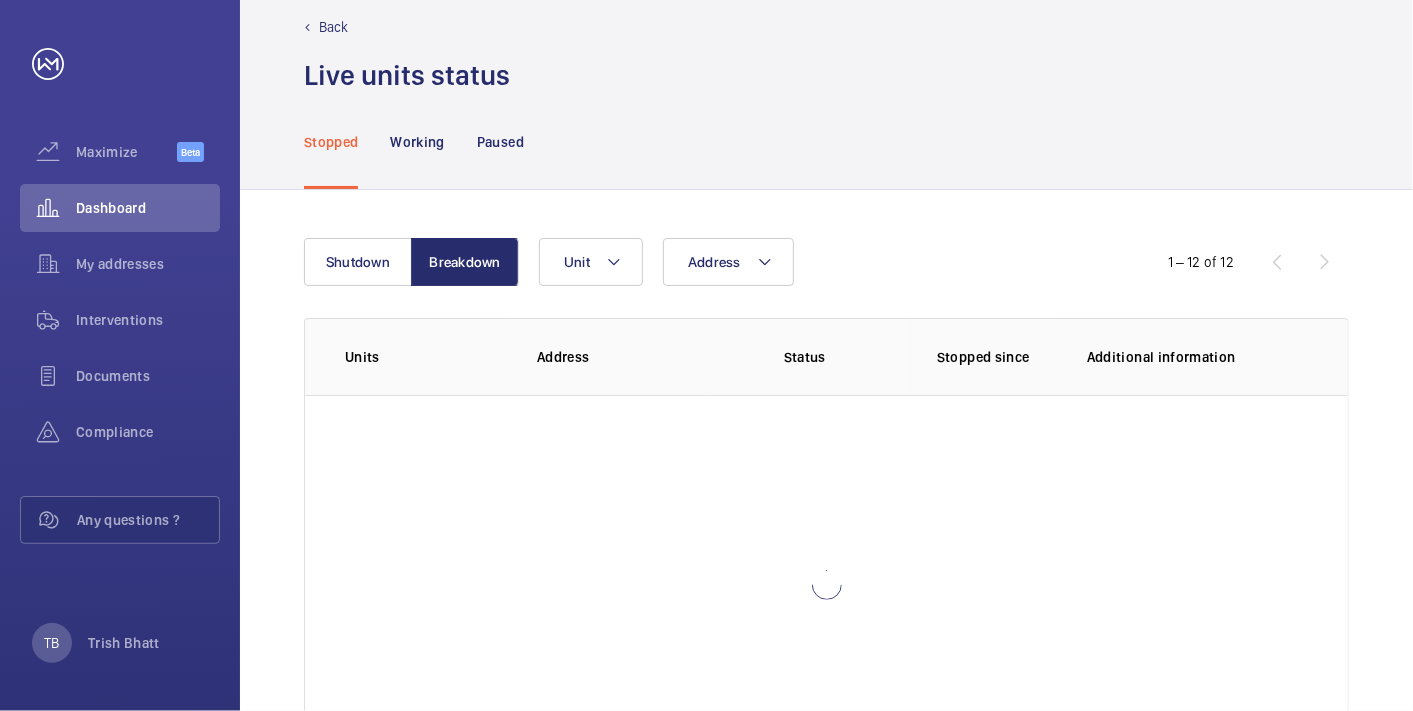 click on "Stopped Working Paused" 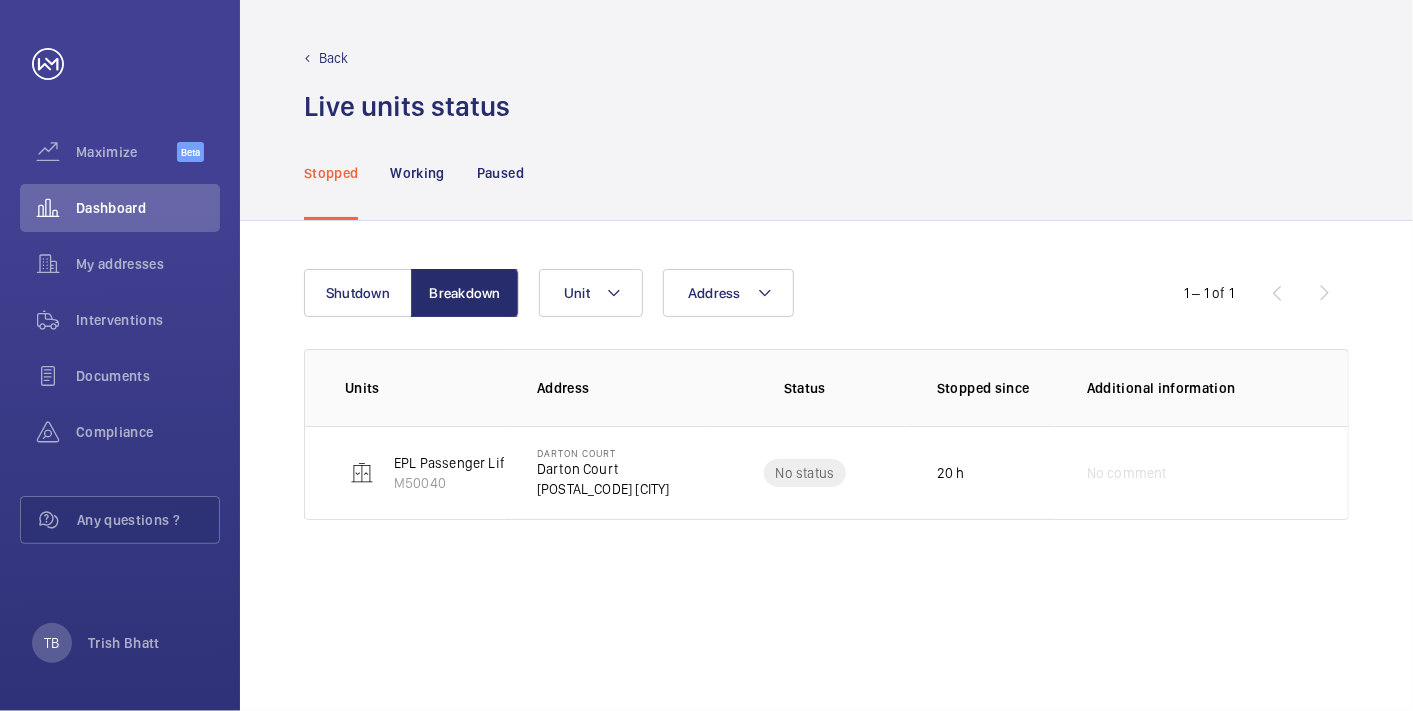 scroll, scrollTop: 0, scrollLeft: 0, axis: both 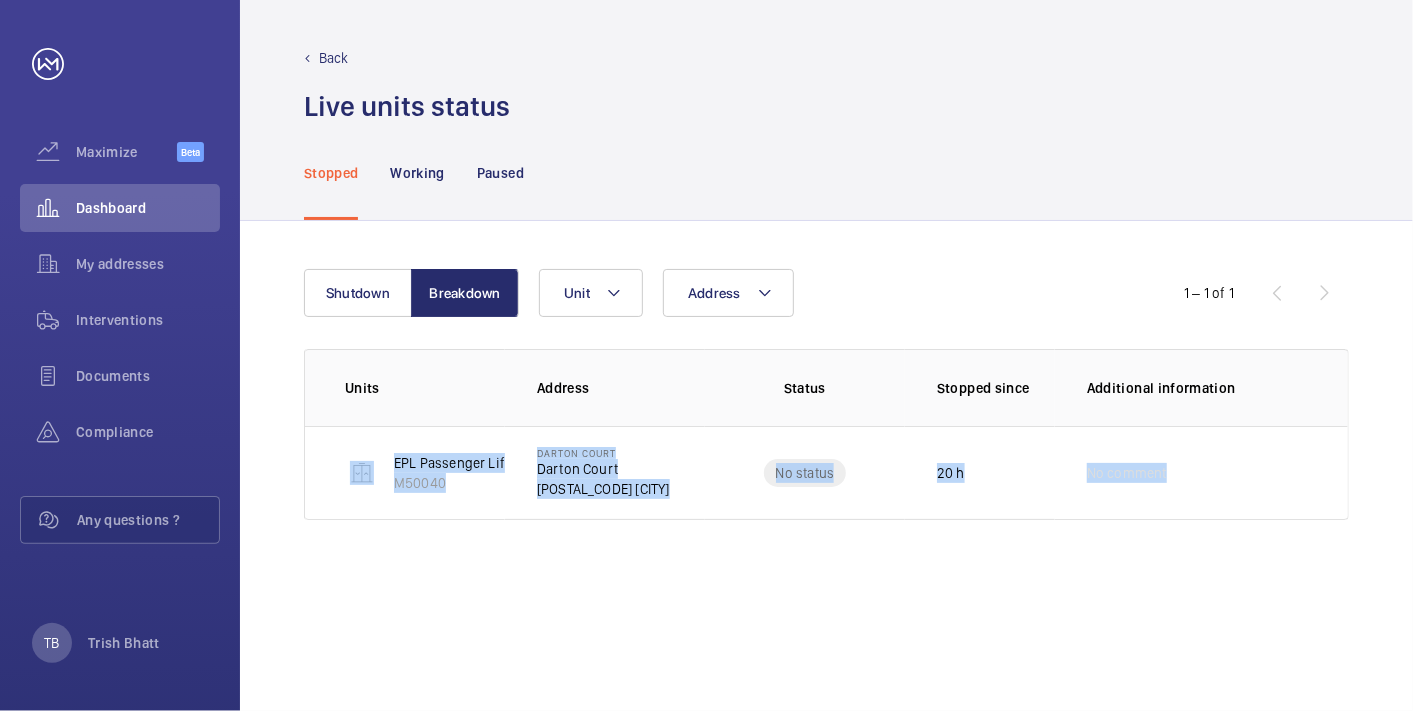 drag, startPoint x: 340, startPoint y: 454, endPoint x: 1240, endPoint y: 543, distance: 904.38983 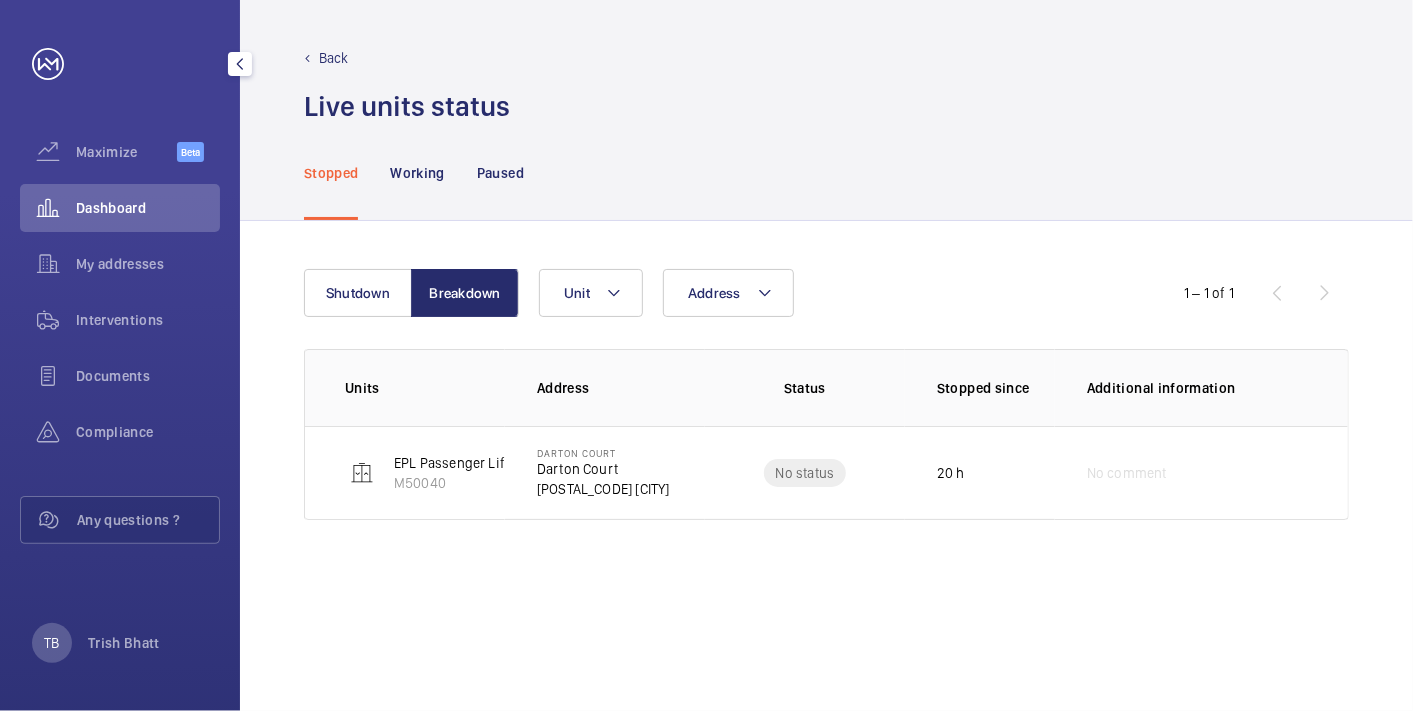 click on "Dashboard" 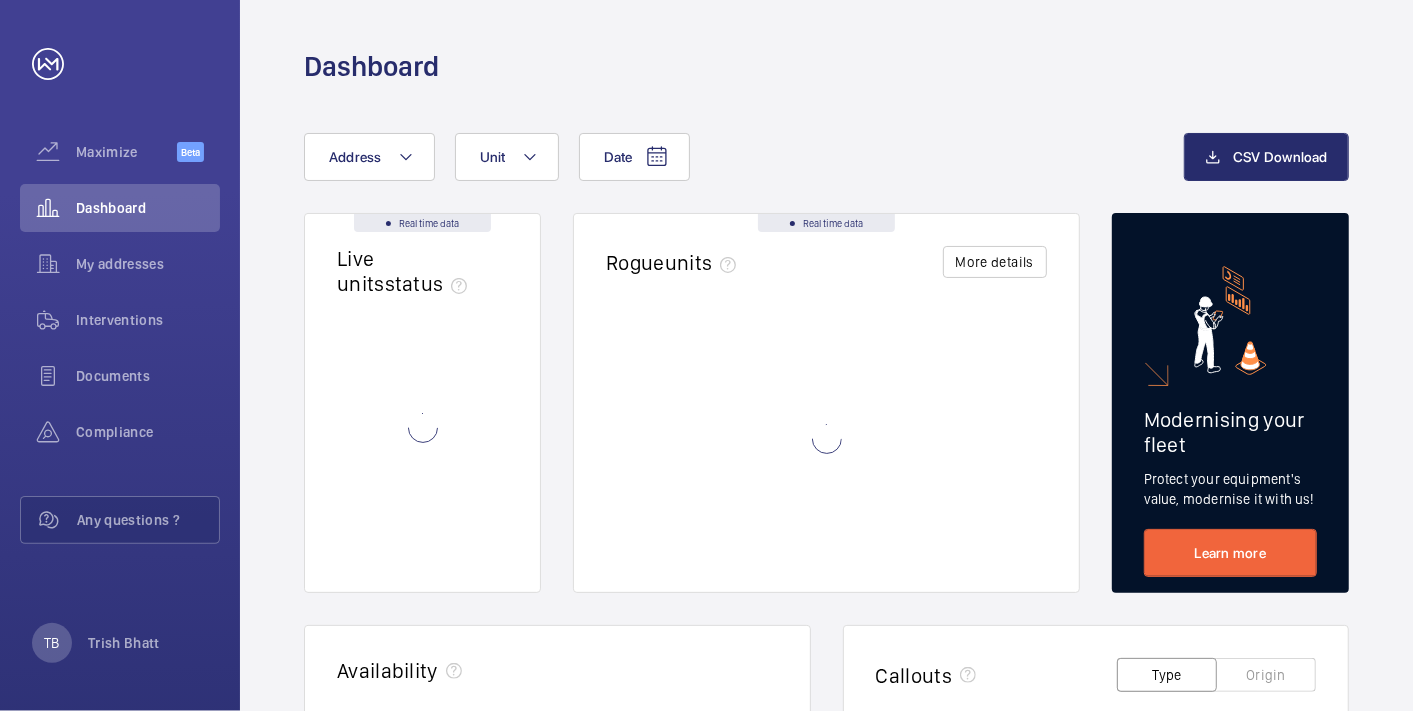 click on "Dashboard" 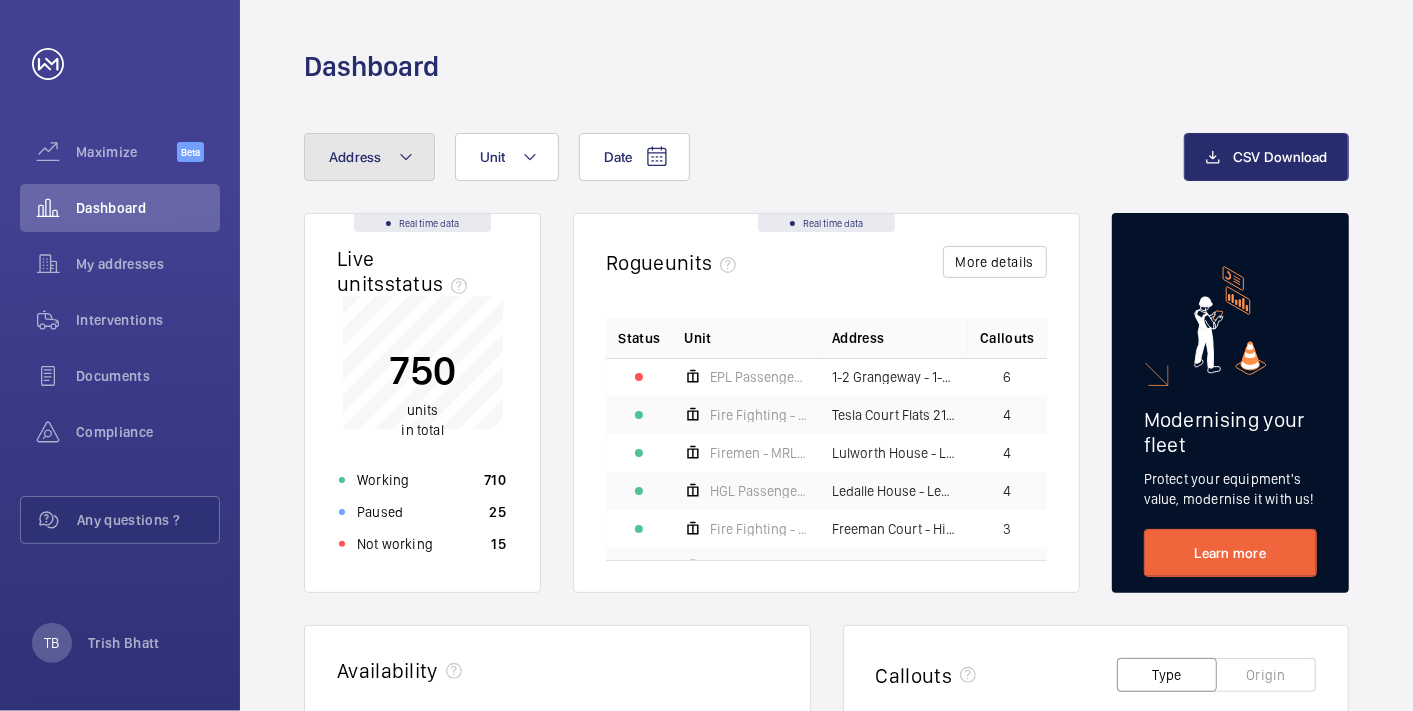 click on "Address" 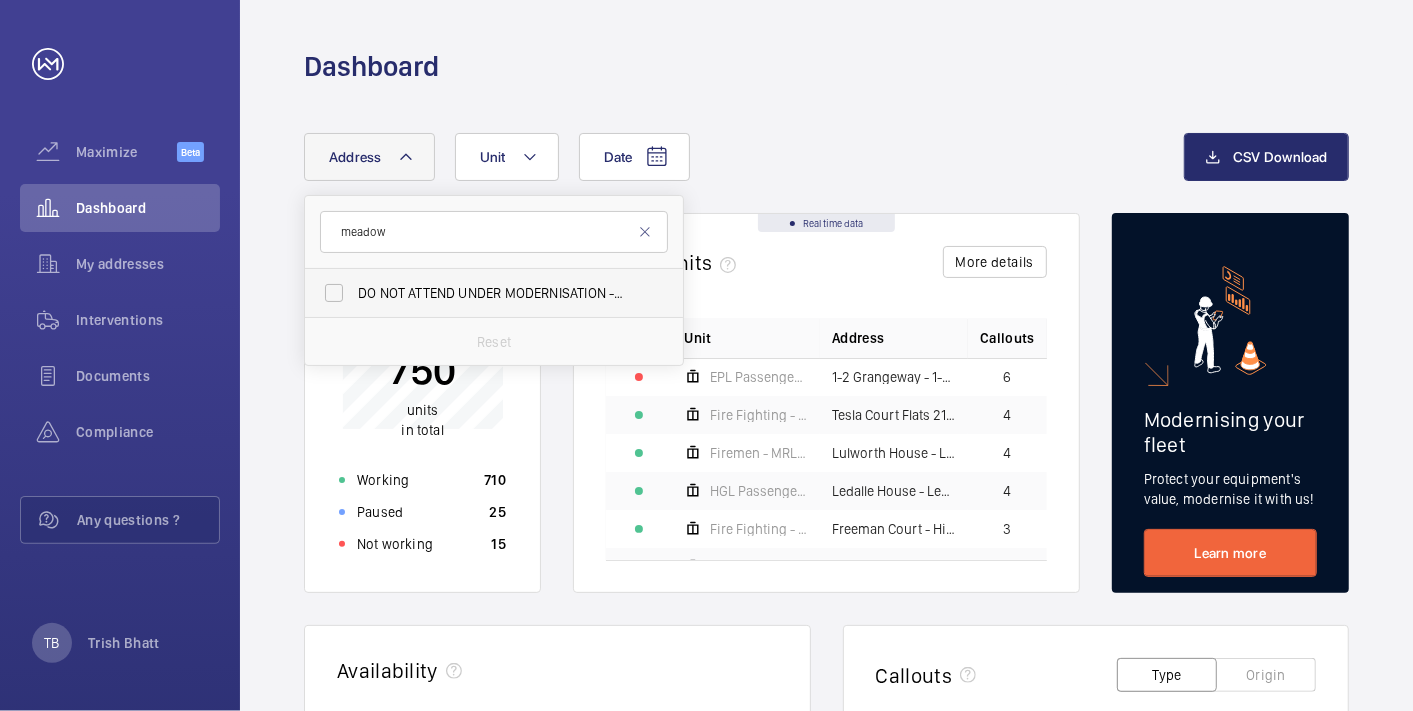 type on "meadow" 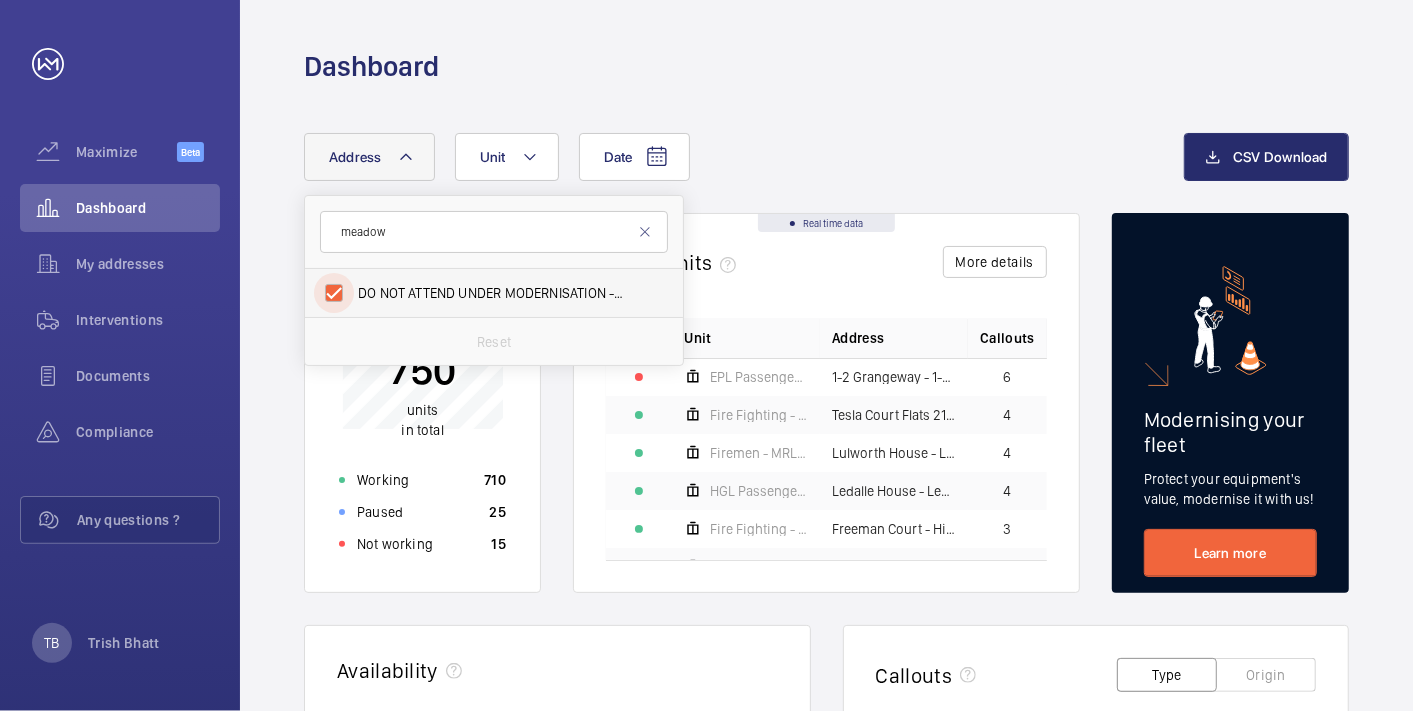 checkbox on "true" 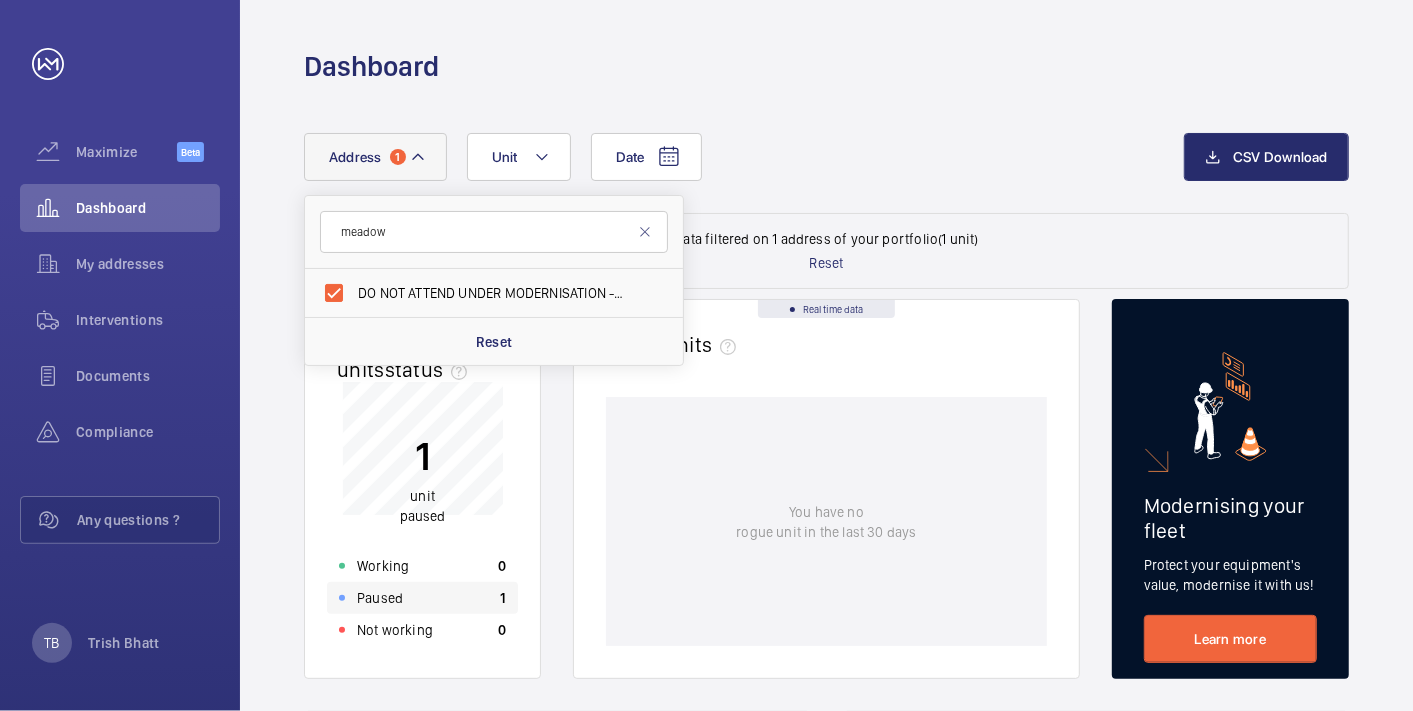 click on "Paused" 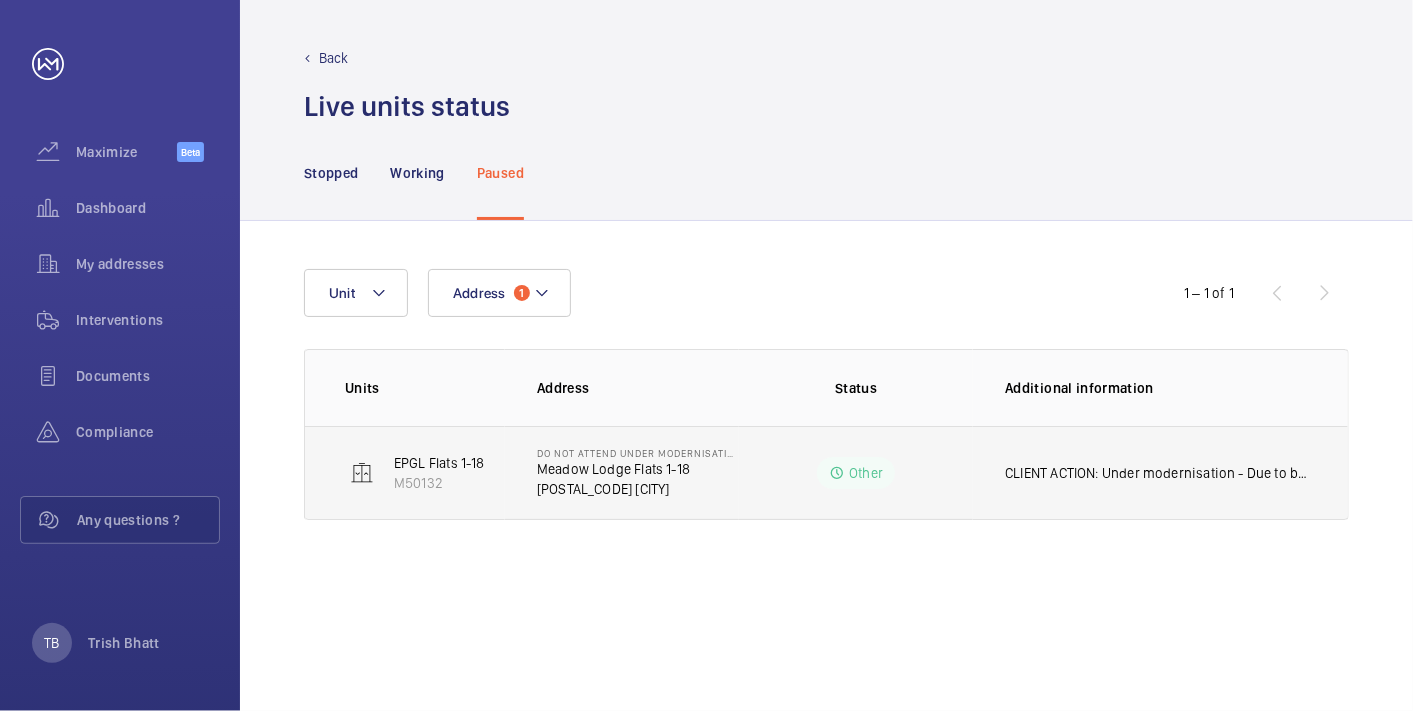 click on "Meadow Lodge Flats 1-18" 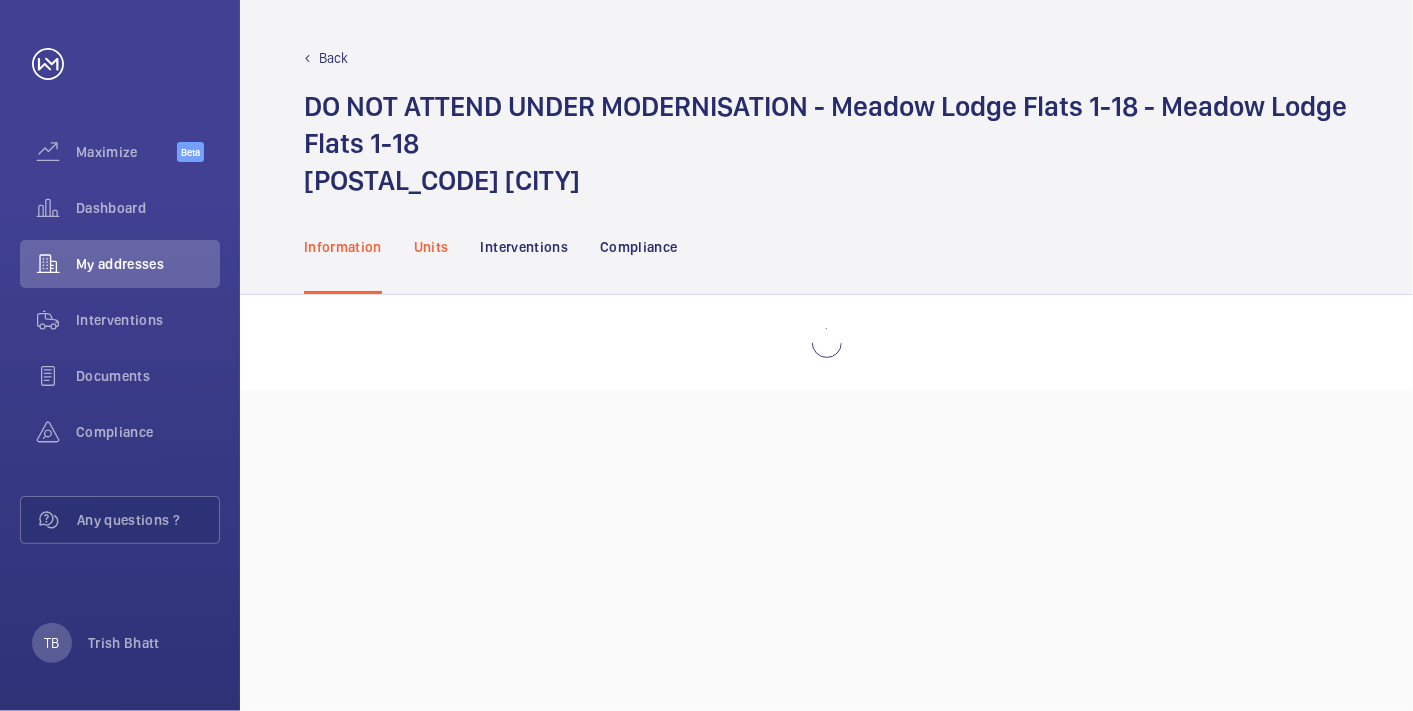 click on "Units" 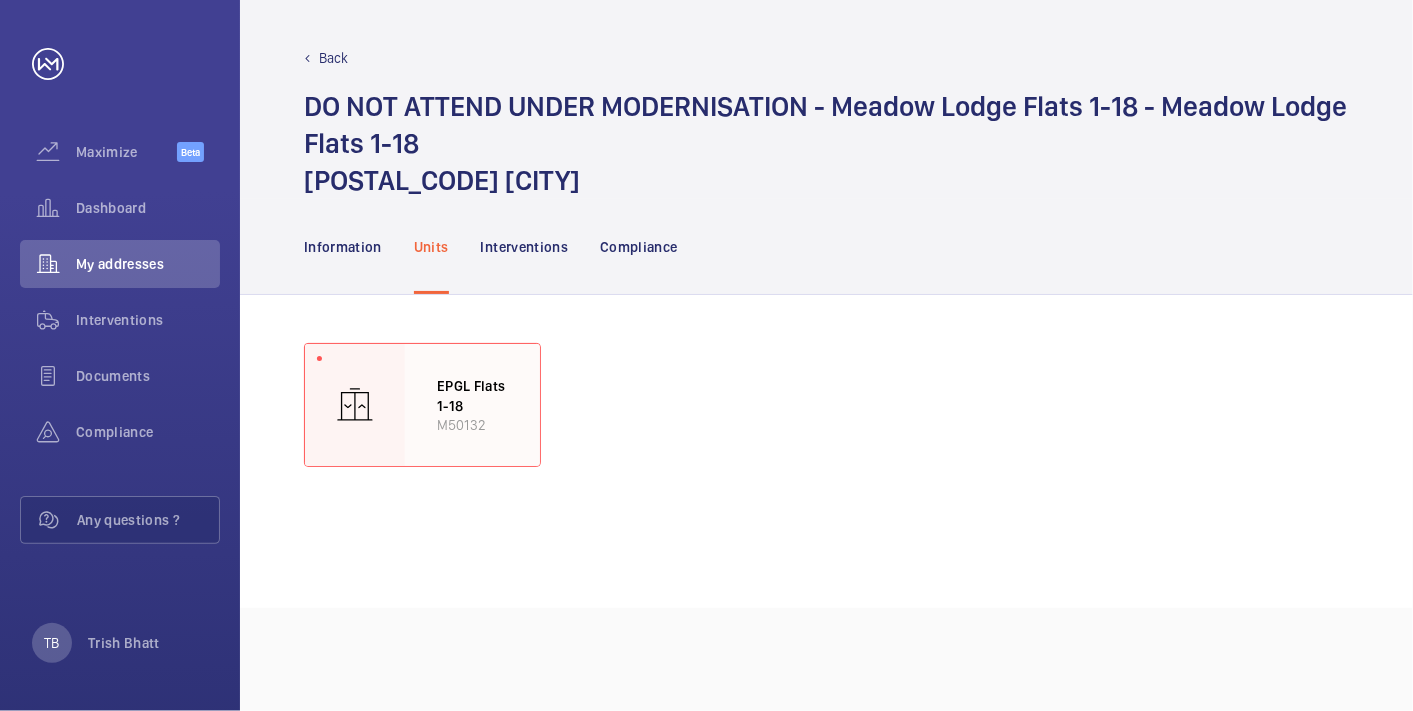 click on "EPGL Flats 1-18" 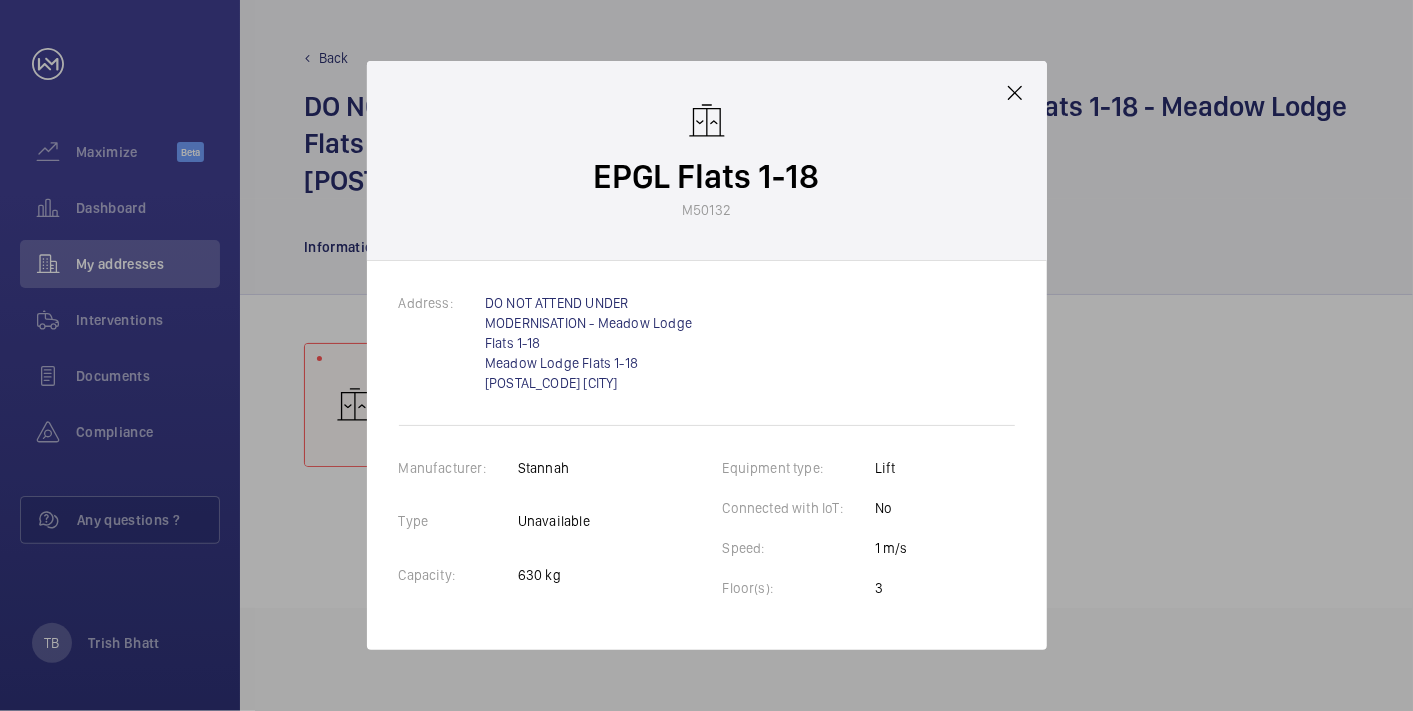 click 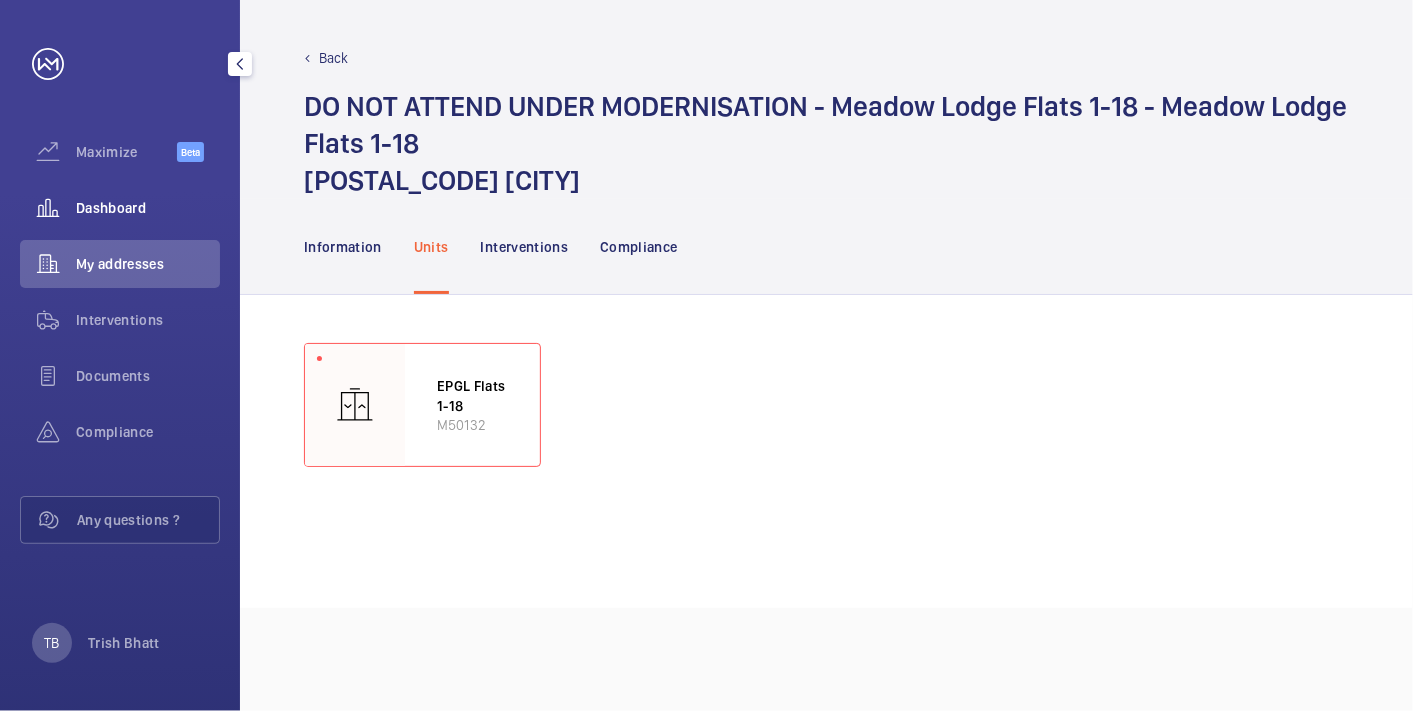 click on "Dashboard" 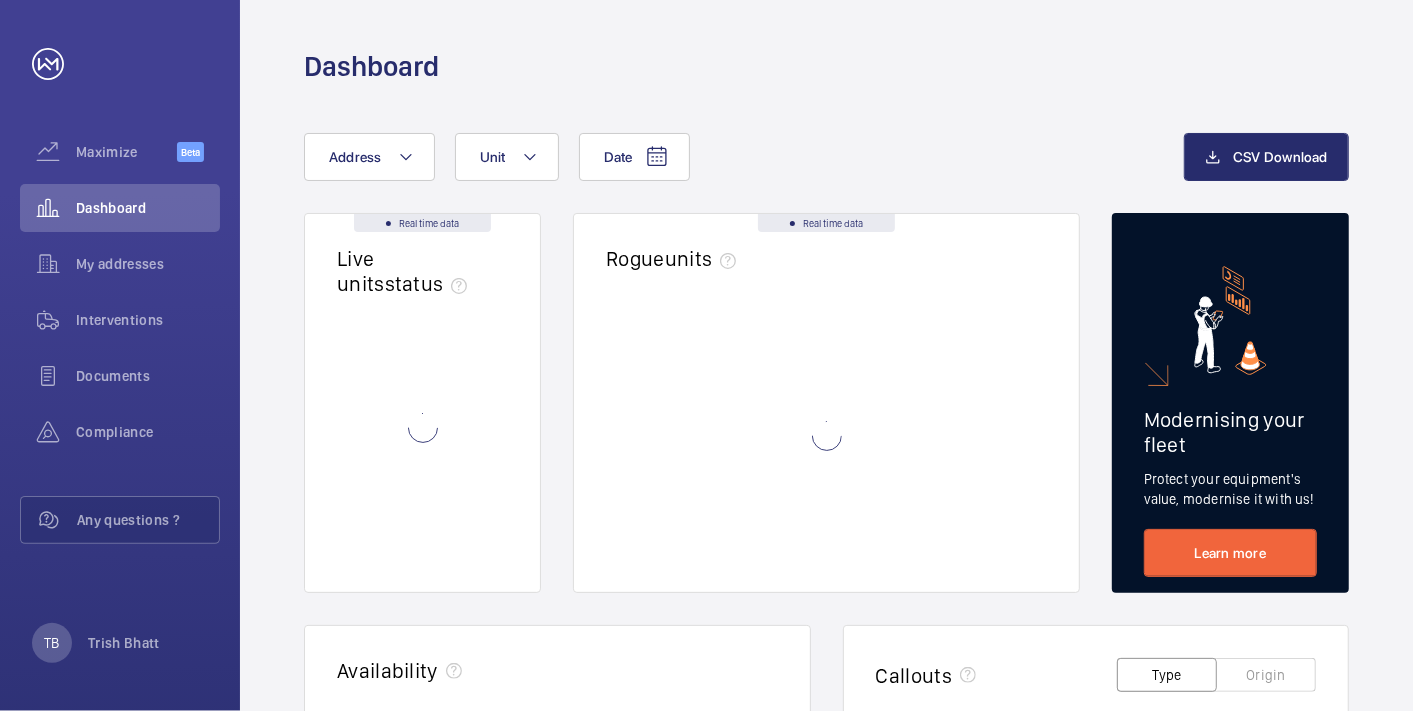 click on "Date Address Unit" 